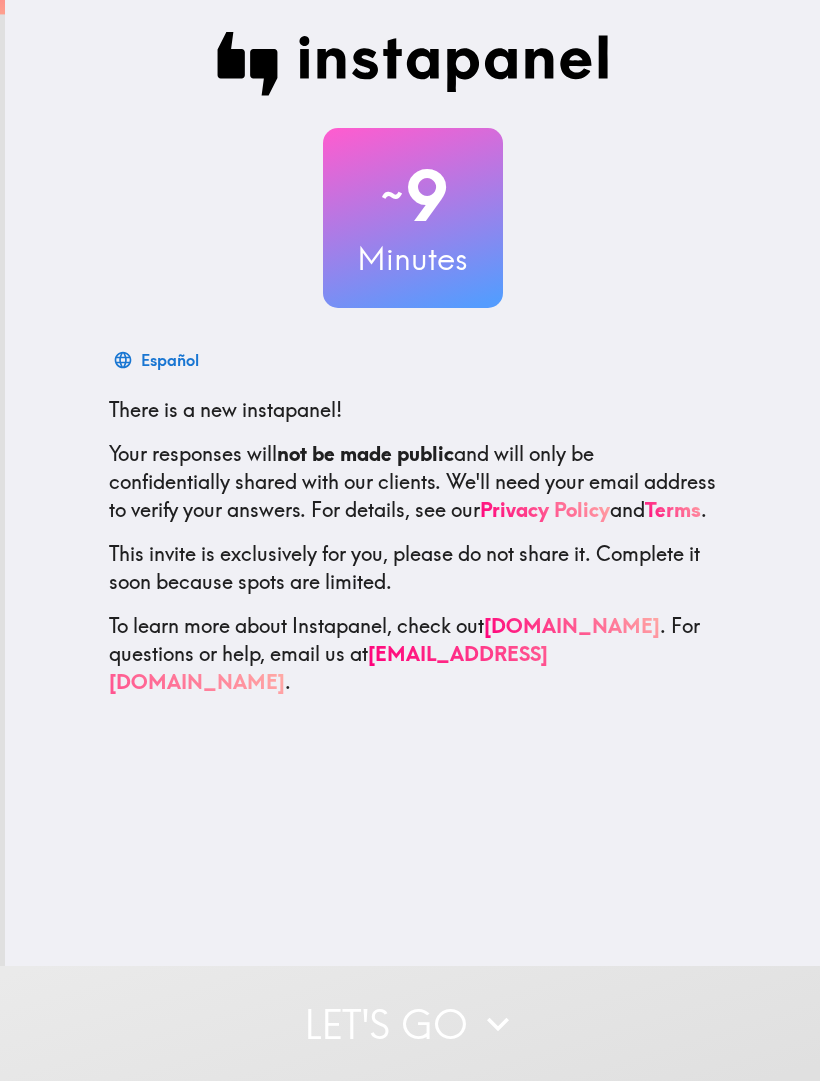 scroll, scrollTop: 0, scrollLeft: 0, axis: both 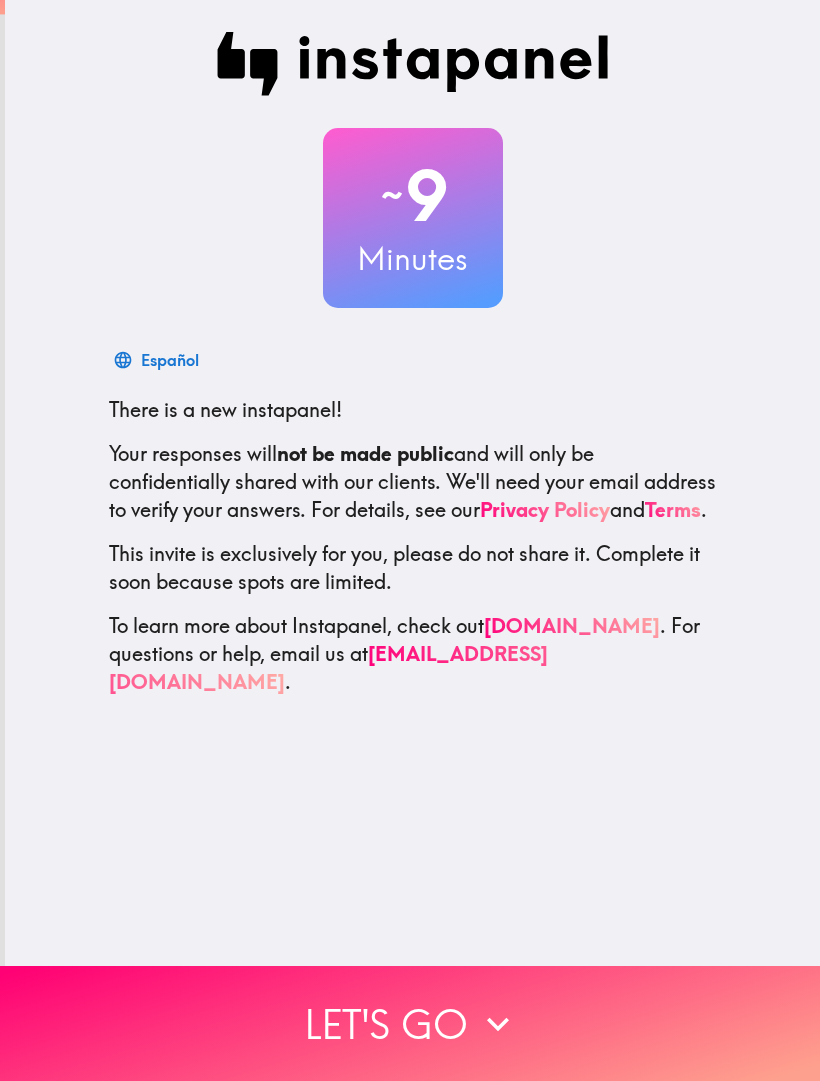 click on "Let's go" at bounding box center (410, 1023) 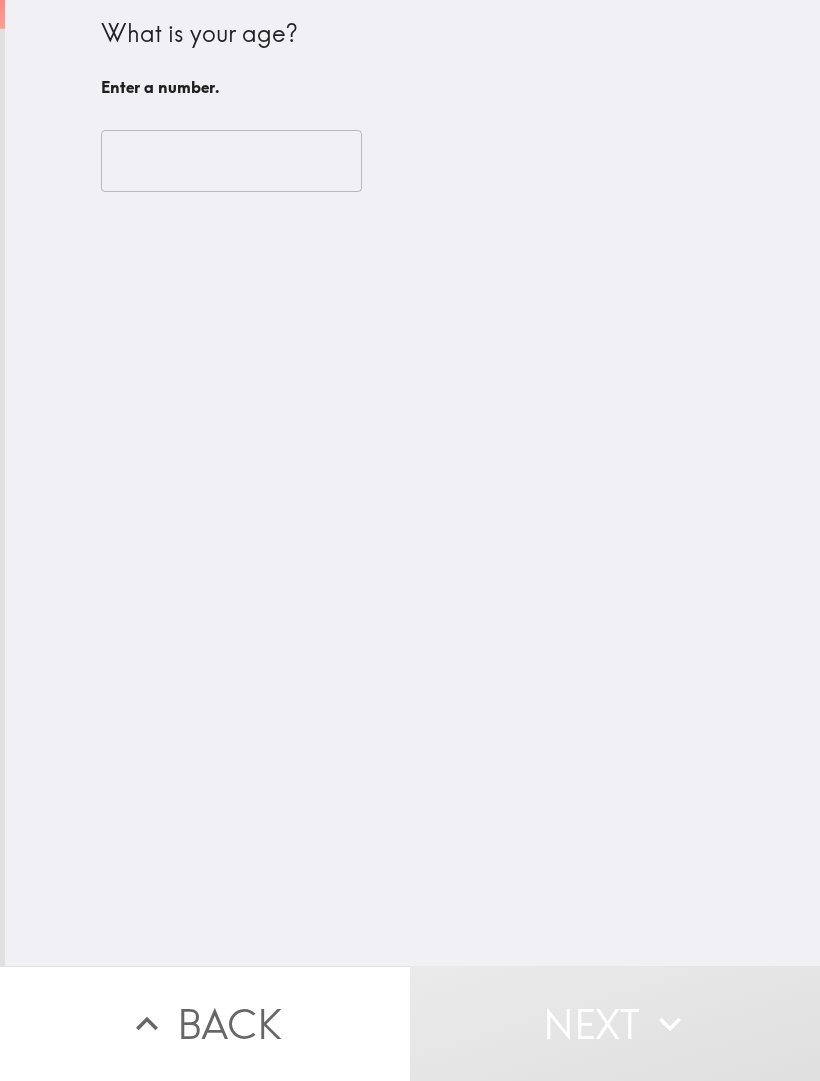 click at bounding box center (231, 161) 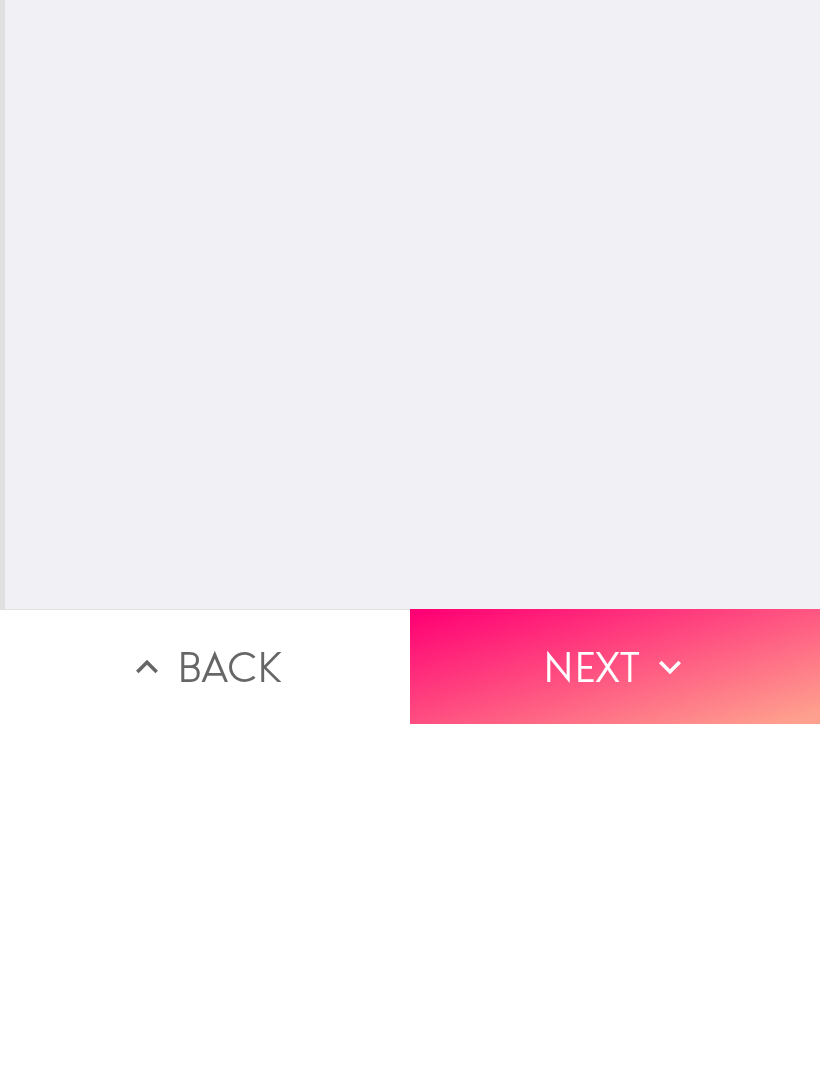type on "26" 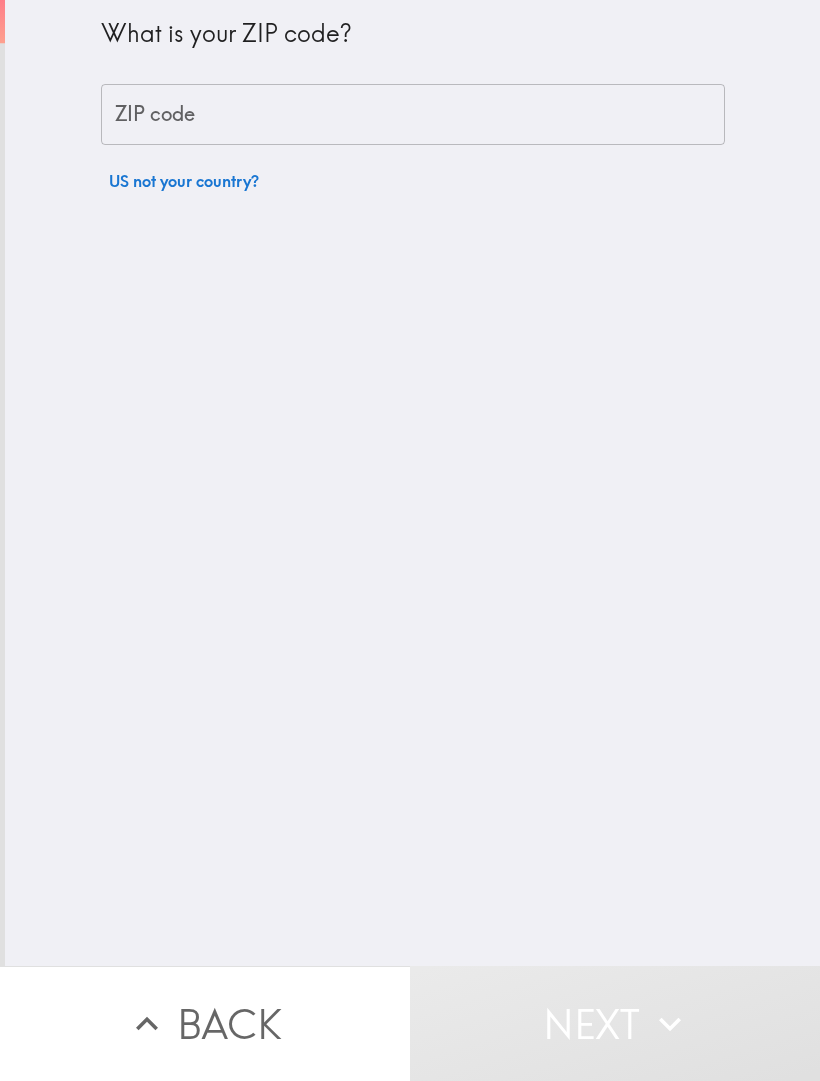 click on "ZIP code" at bounding box center (413, 115) 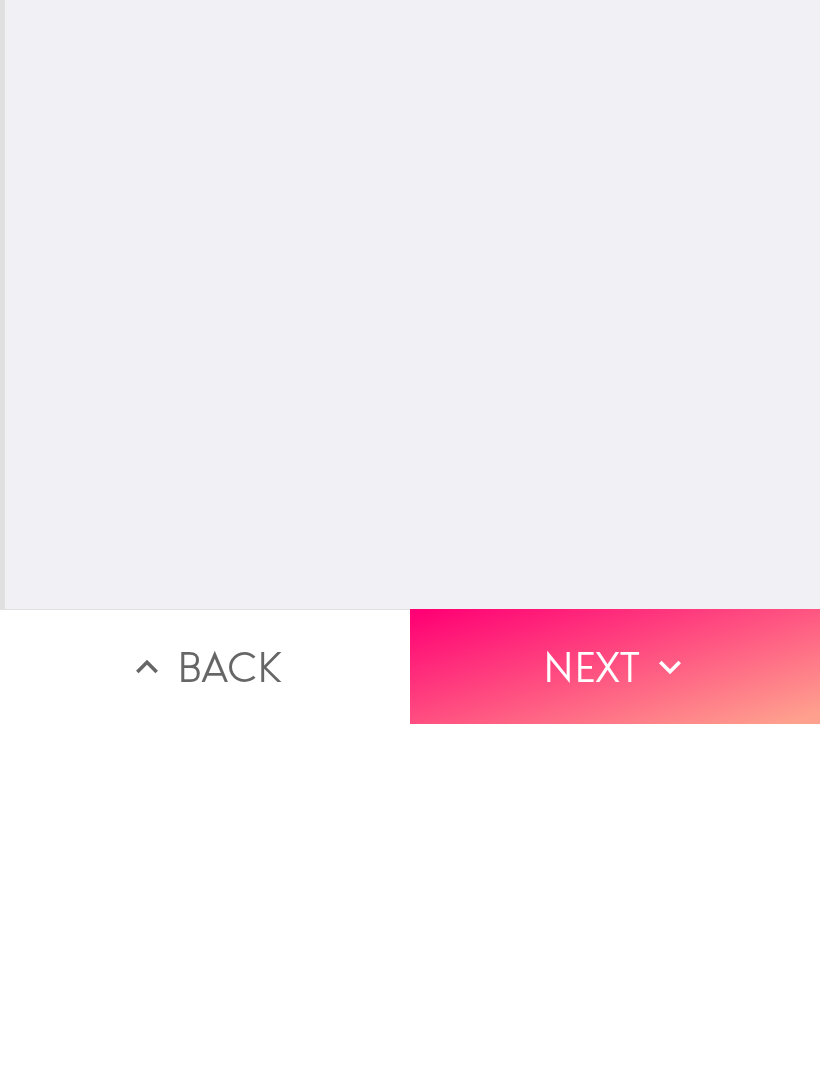 type on "28375" 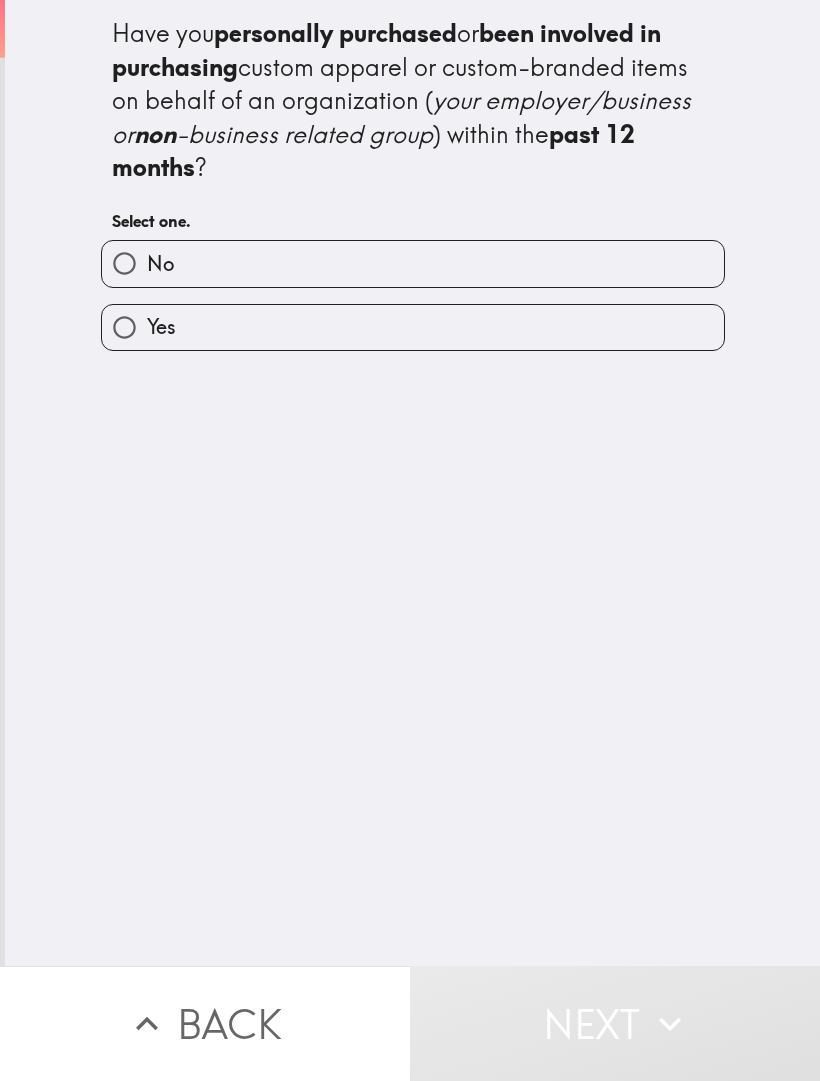 click on "Yes" at bounding box center [413, 327] 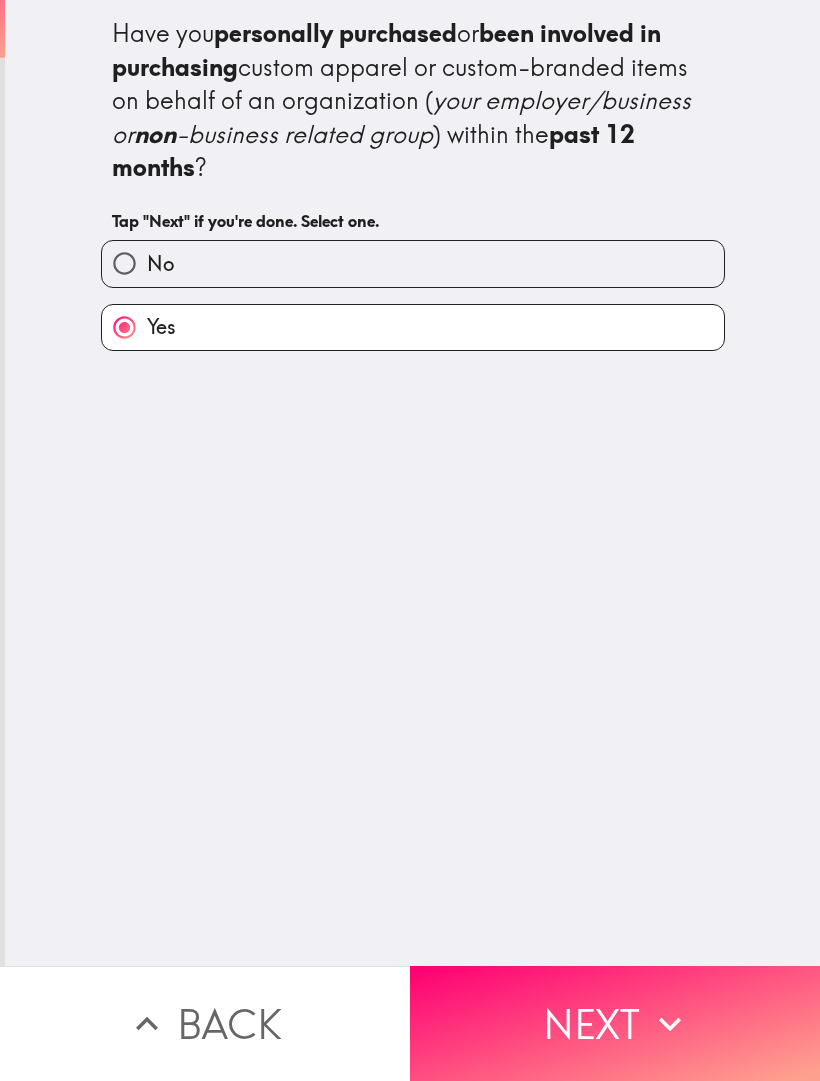 click on "Have you  personally purchased  or  been involved in purchasing  custom apparel or custom-branded items on behalf of an organization ( your employer/business or  non -business related group ) within the  past 12 months ? Tap "Next" if you're done.   Select one. No Yes" at bounding box center (412, 483) 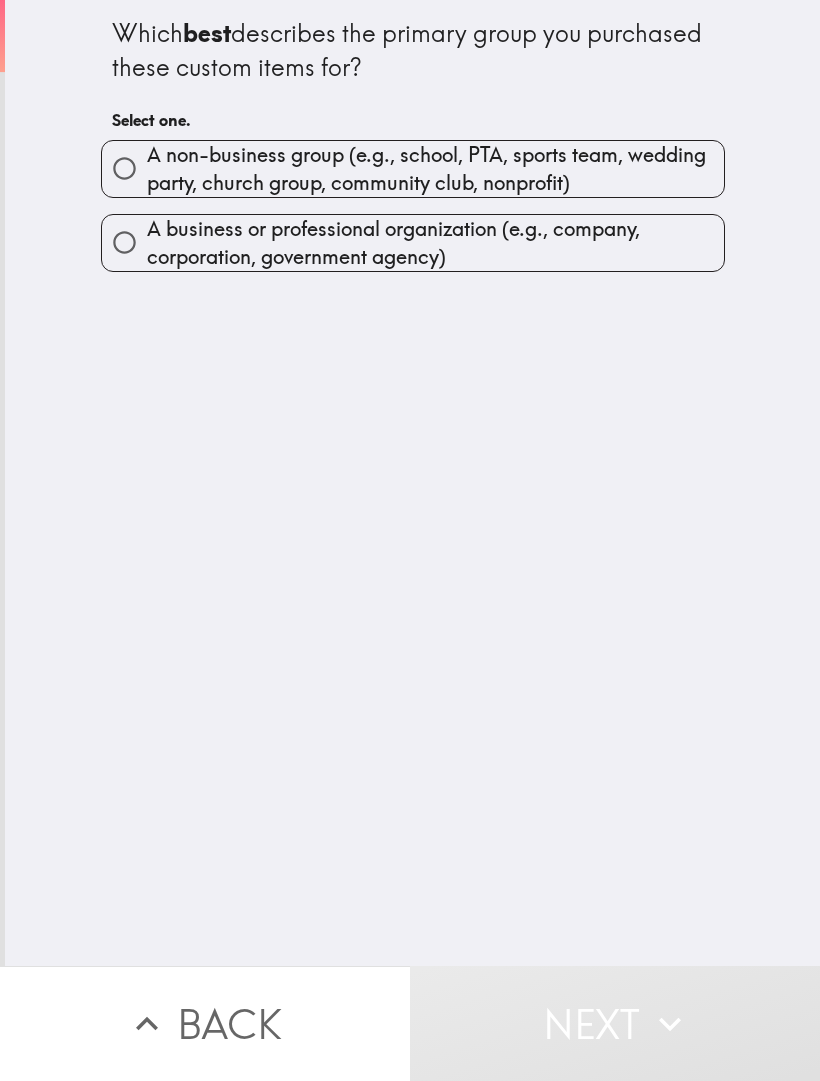 click on "A business or professional organization (e.g., company, corporation, government agency)" at bounding box center [435, 243] 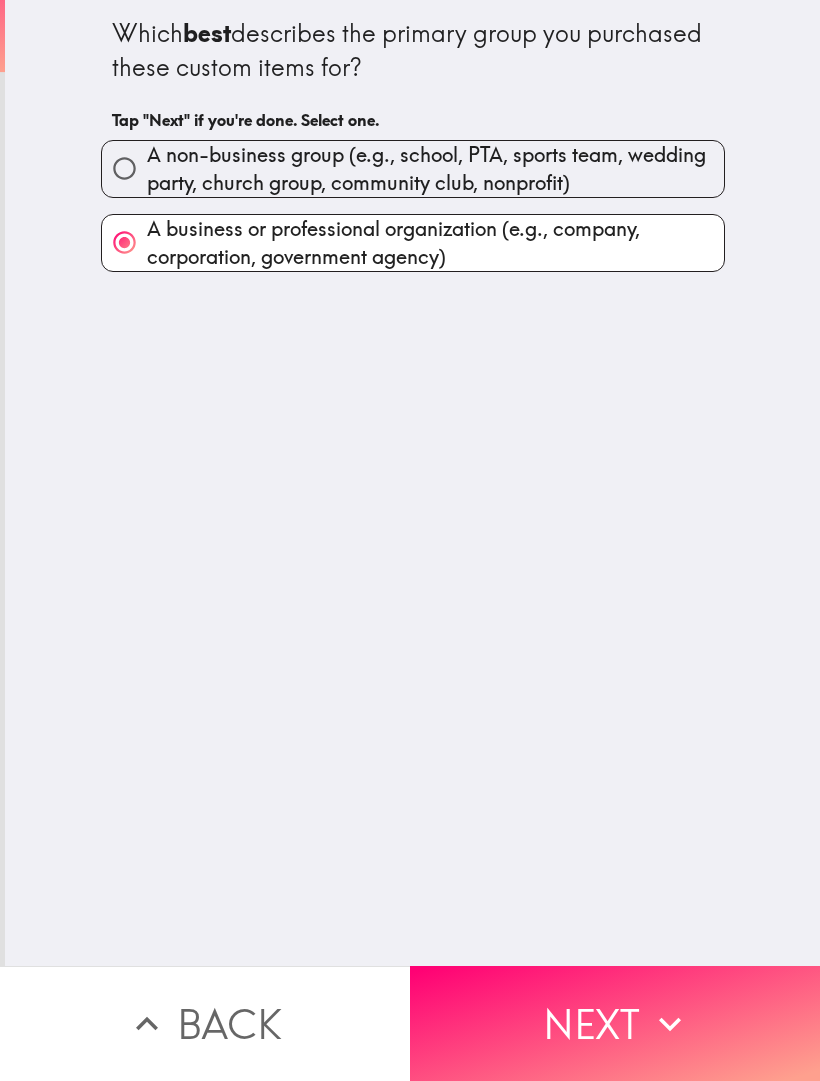 click on "Which  best  describes the primary group you purchased these custom items for? Tap "Next" if you're done.   Select one. A non-business group (e.g., school, PTA, sports team, wedding party, [DEMOGRAPHIC_DATA] group, community club, nonprofit) A business or professional organization (e.g., company, corporation, government agency)" at bounding box center (412, 483) 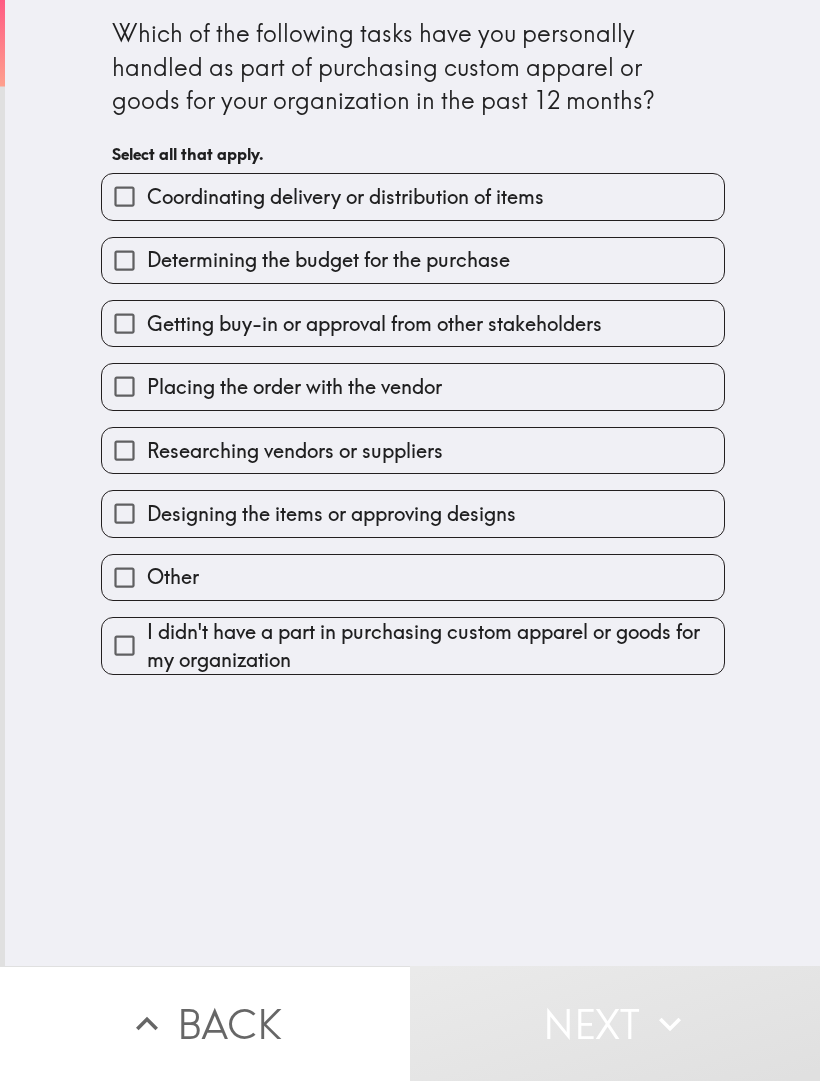click on "Determining the budget for the purchase" at bounding box center [413, 260] 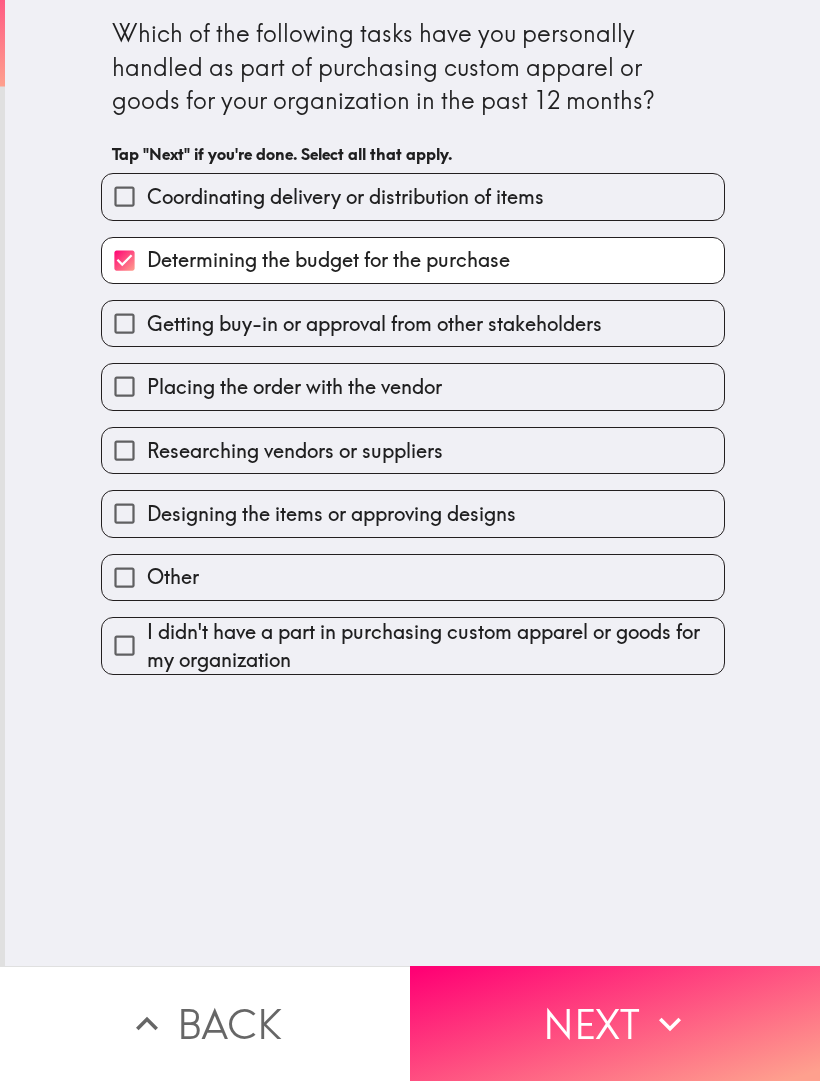 click on "Placing the order with the vendor" at bounding box center [413, 386] 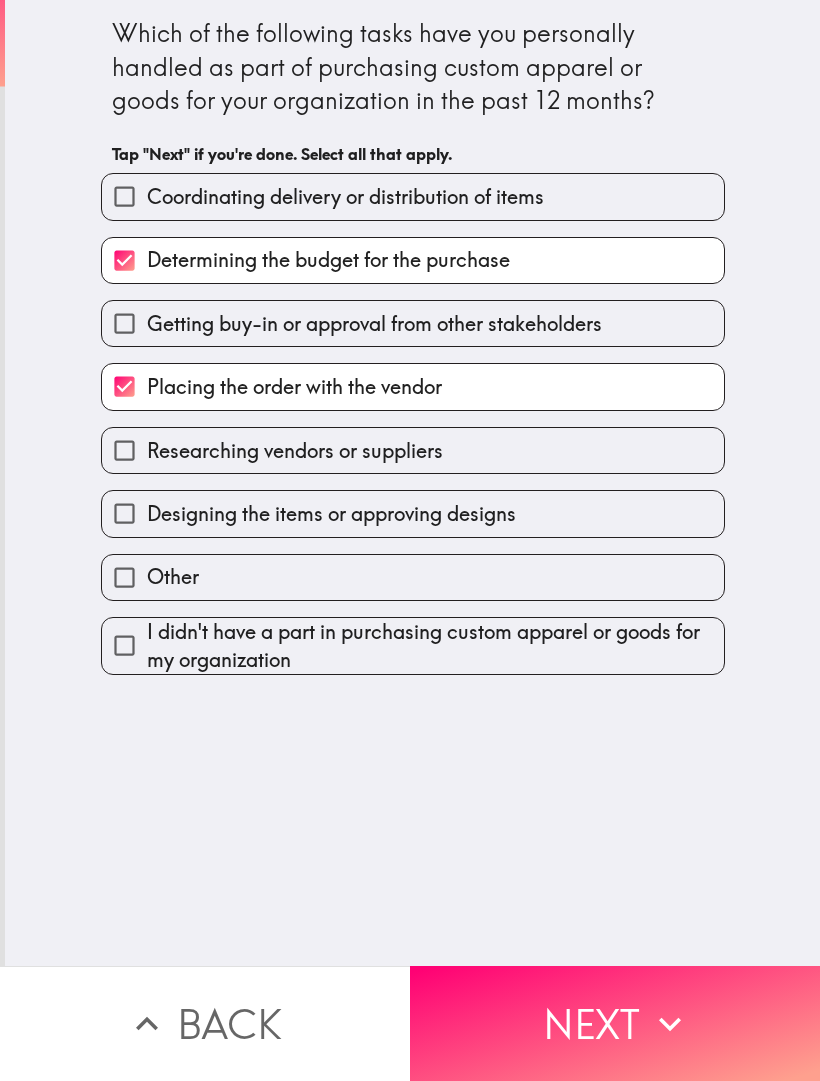 click 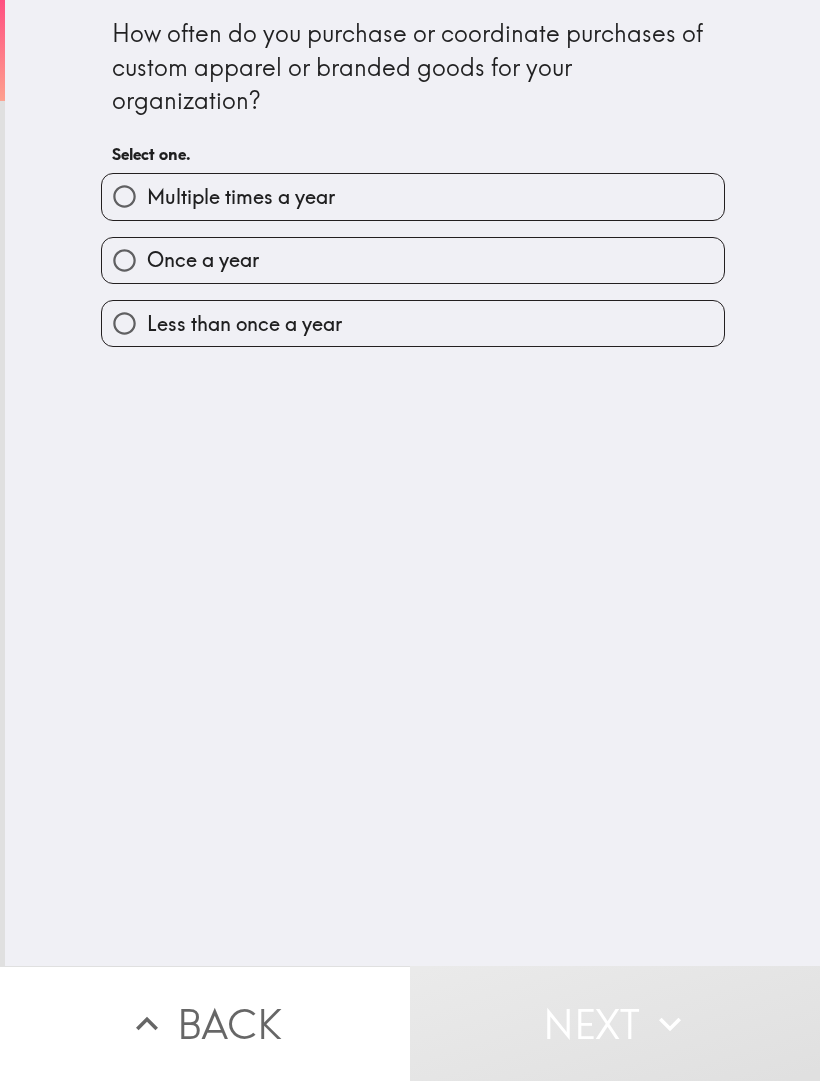click on "Multiple times a year" at bounding box center (413, 196) 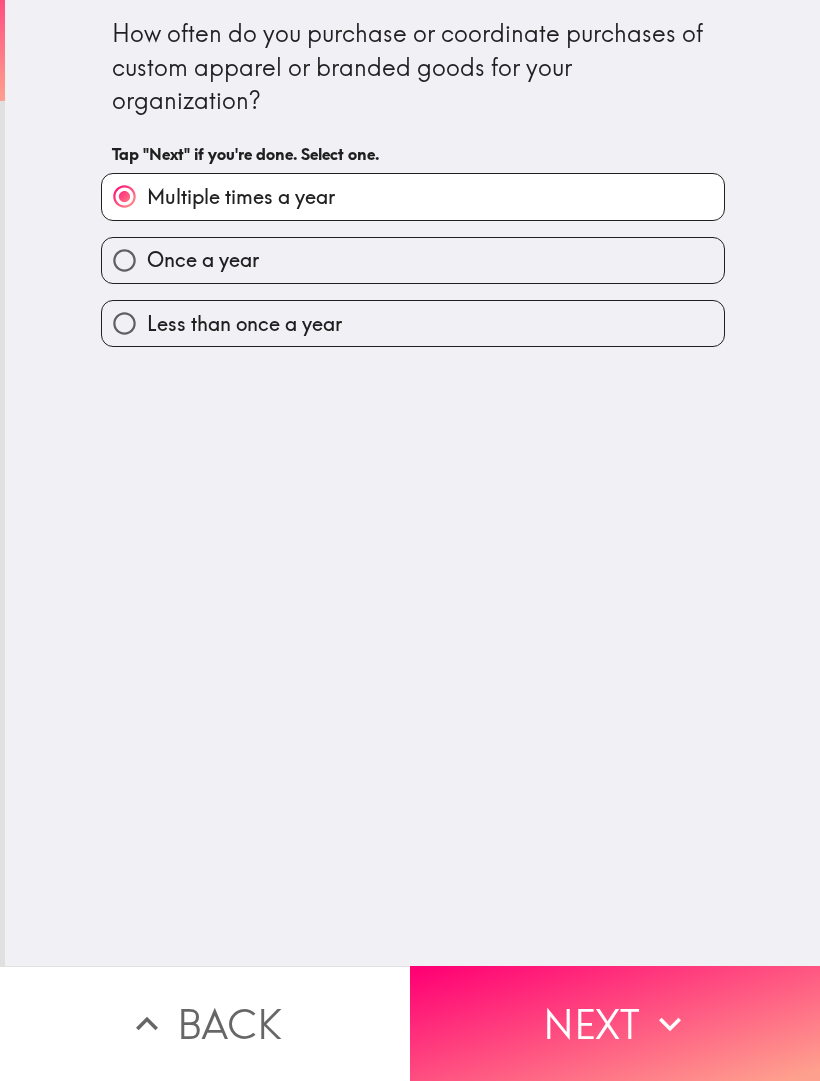 click on "Next" at bounding box center (615, 1023) 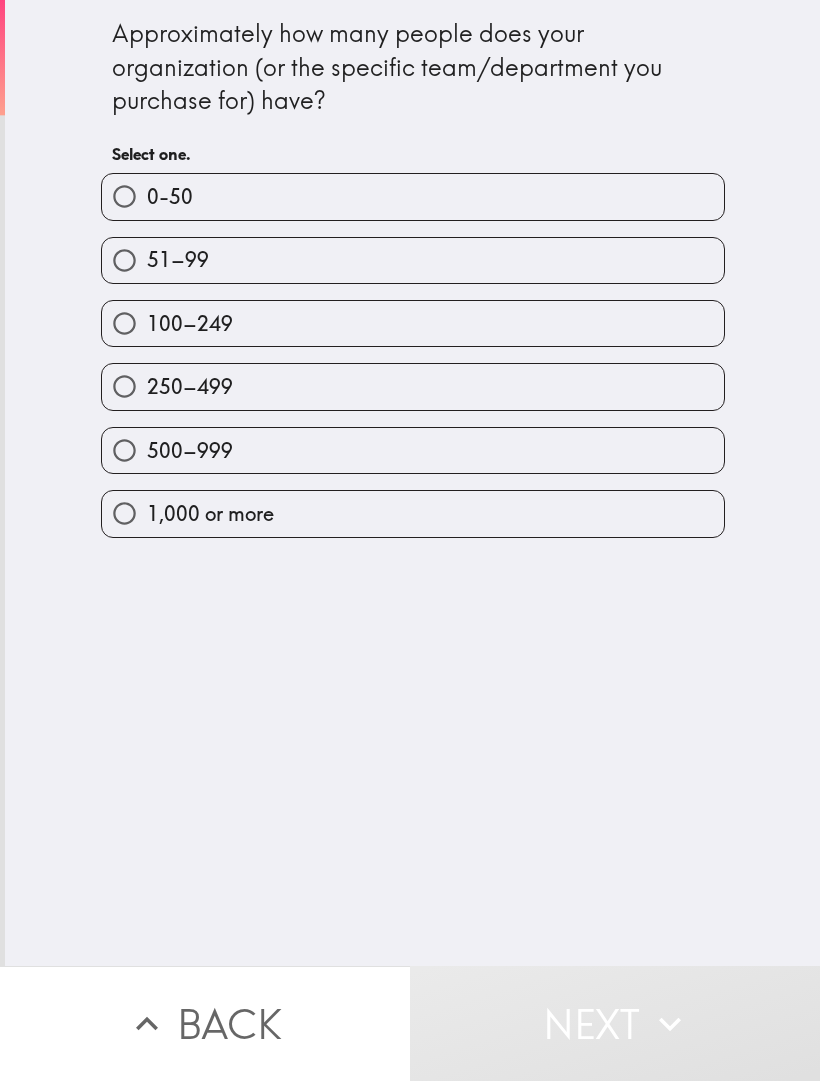 click on "51–99" at bounding box center (413, 260) 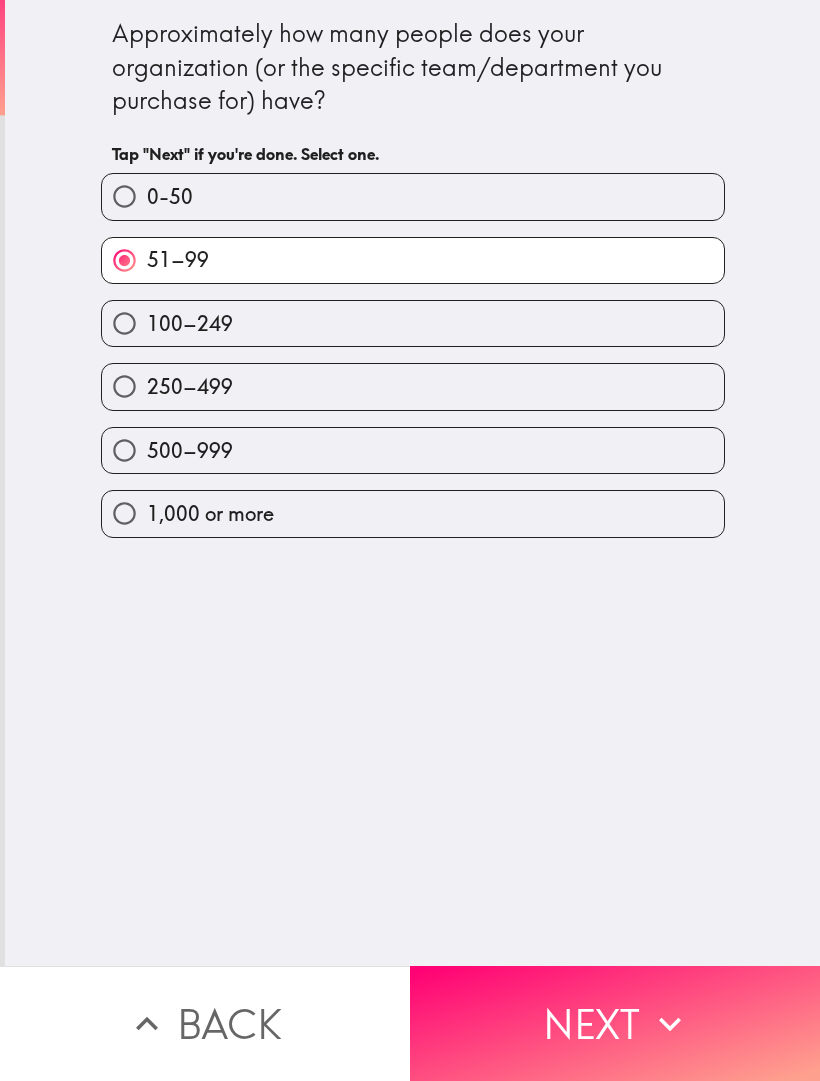 click on "Next" at bounding box center (615, 1023) 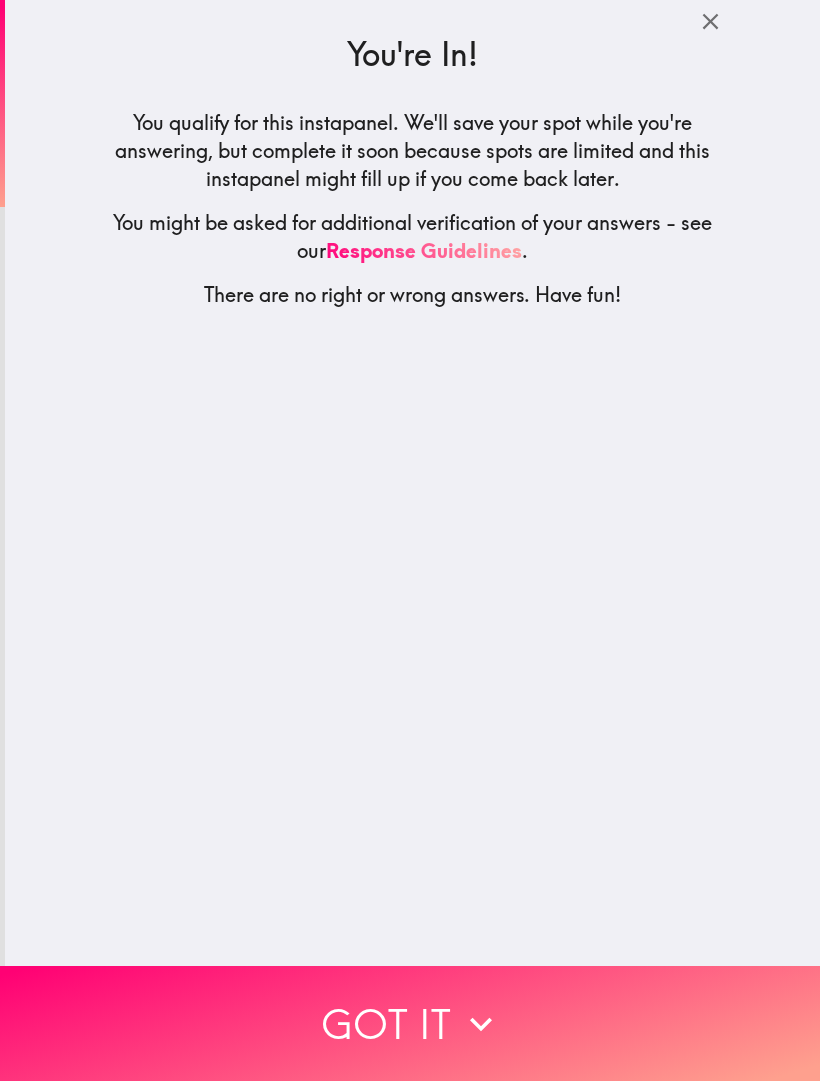 click on "Got it" at bounding box center (410, 1023) 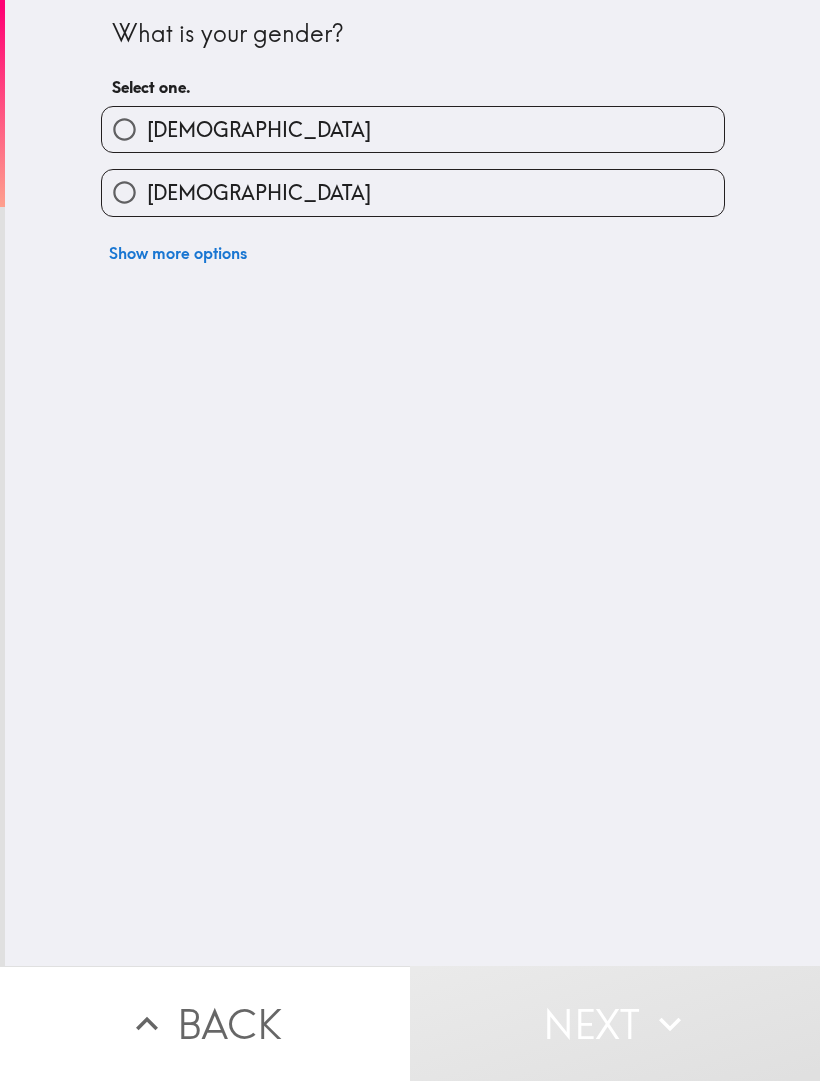 click on "[DEMOGRAPHIC_DATA]" at bounding box center (413, 129) 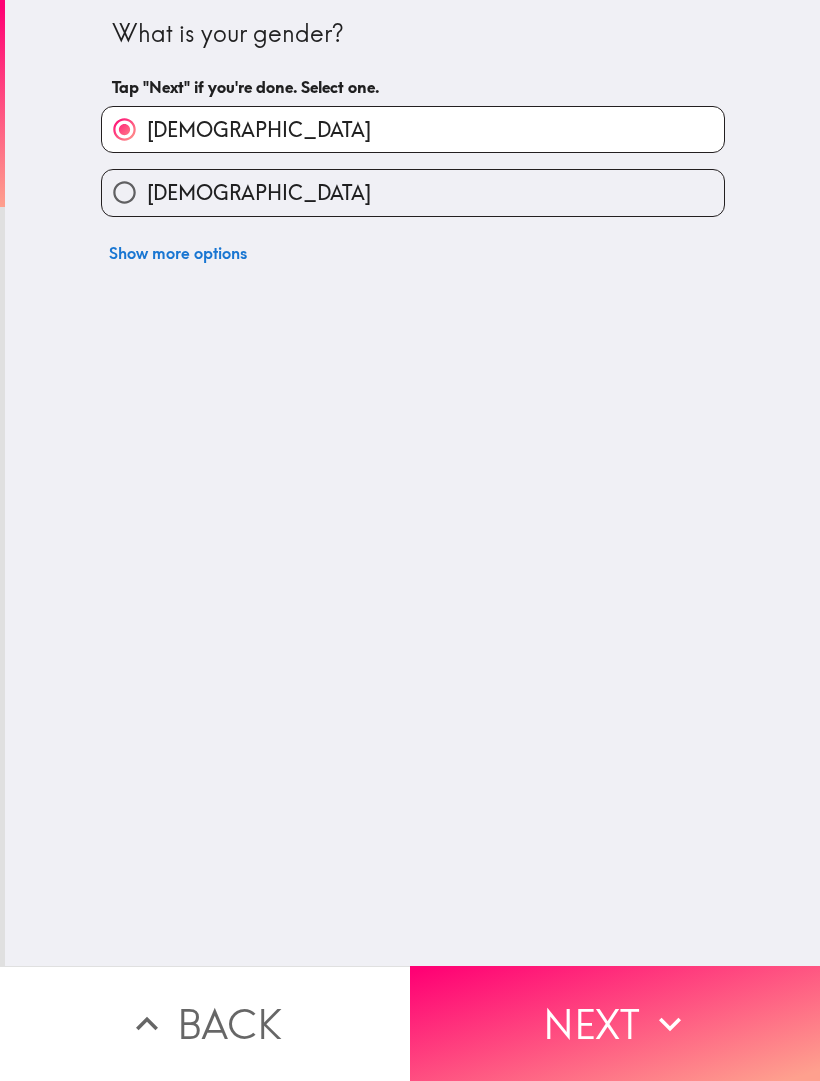 click on "Next" at bounding box center (615, 1023) 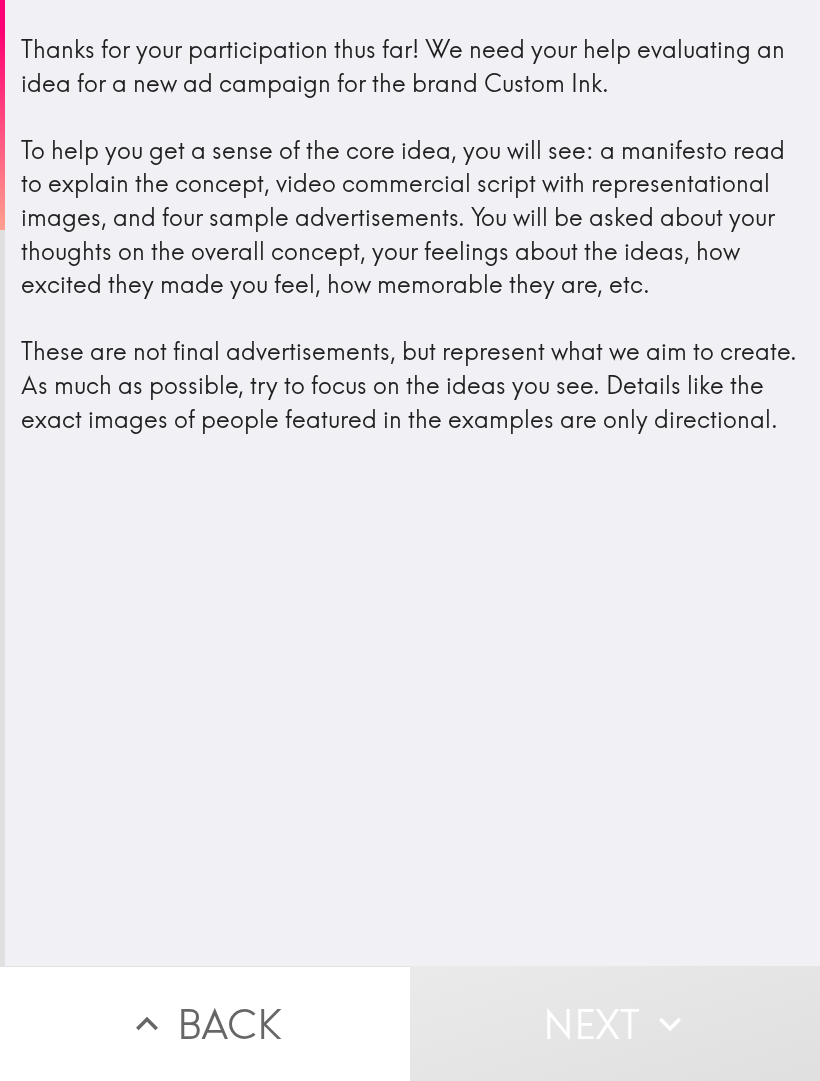 click 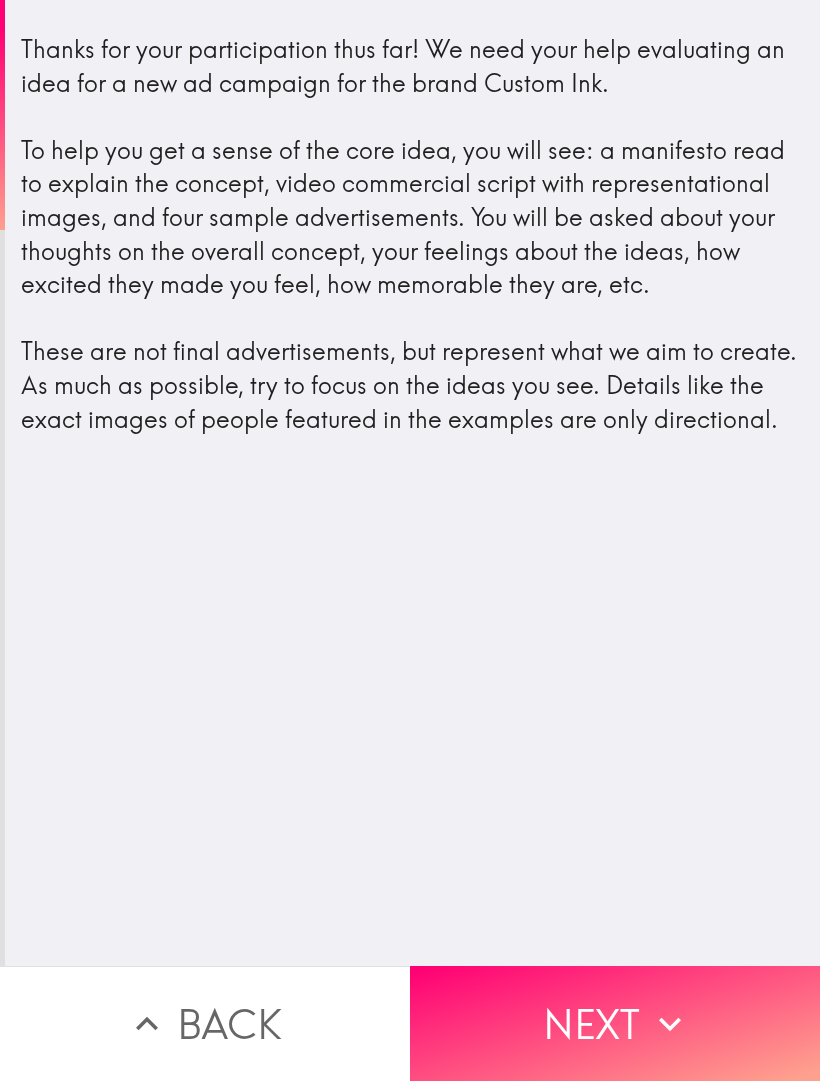 scroll, scrollTop: 0, scrollLeft: 0, axis: both 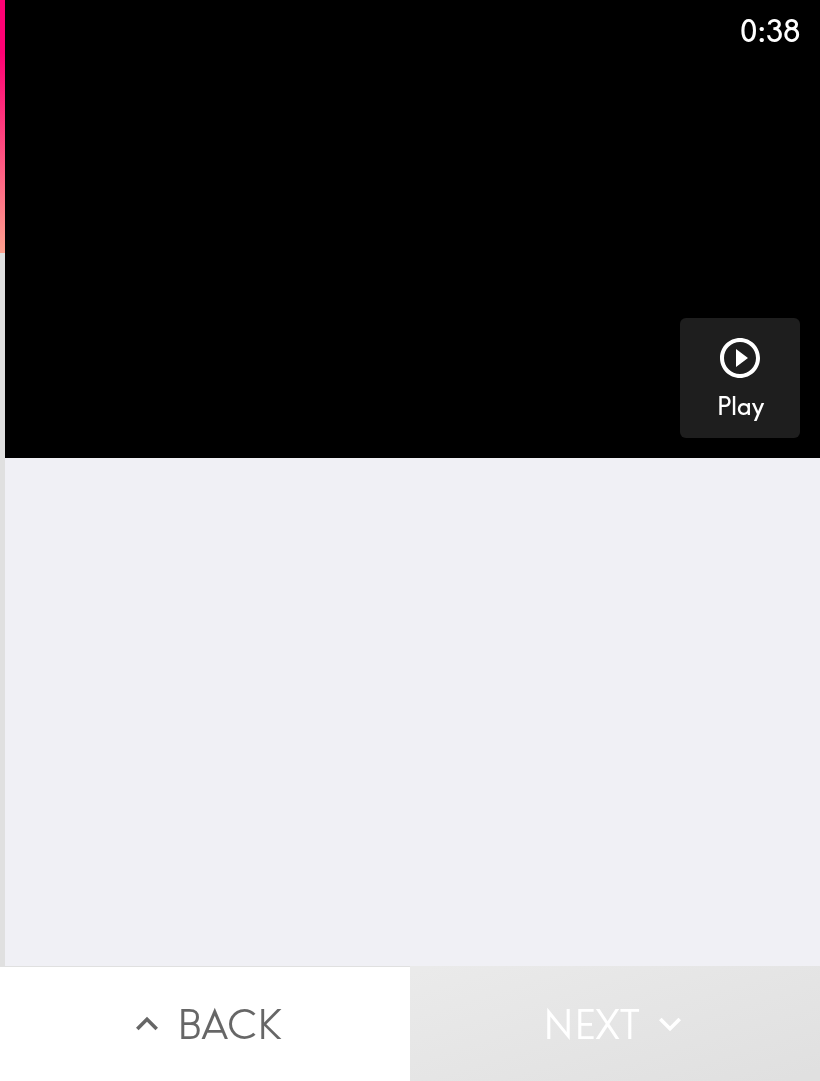 click 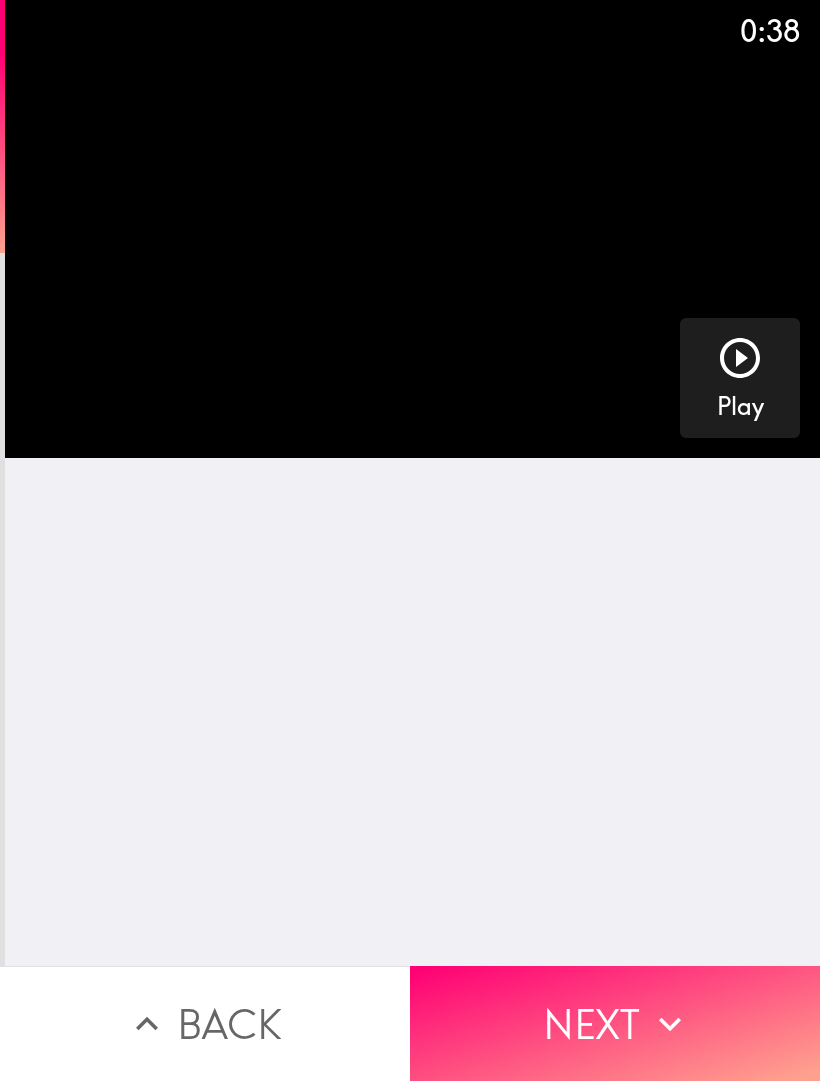 click on "Next" at bounding box center (615, 1023) 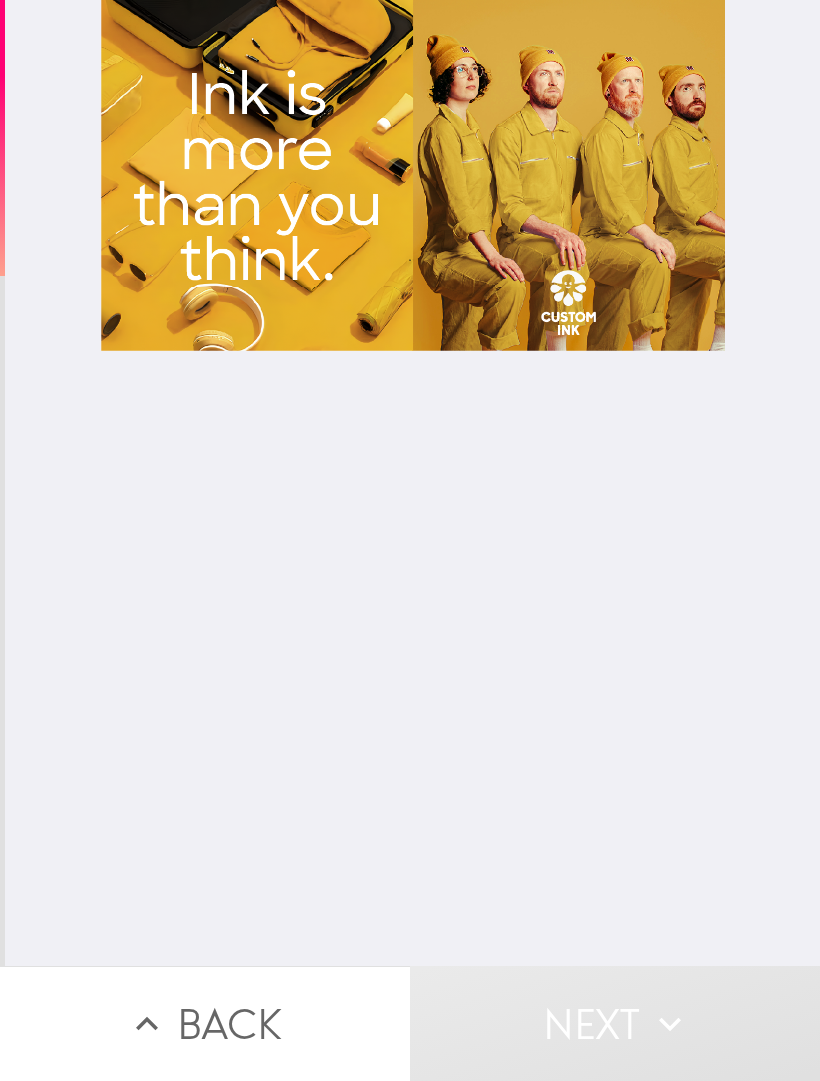 scroll, scrollTop: 0, scrollLeft: 0, axis: both 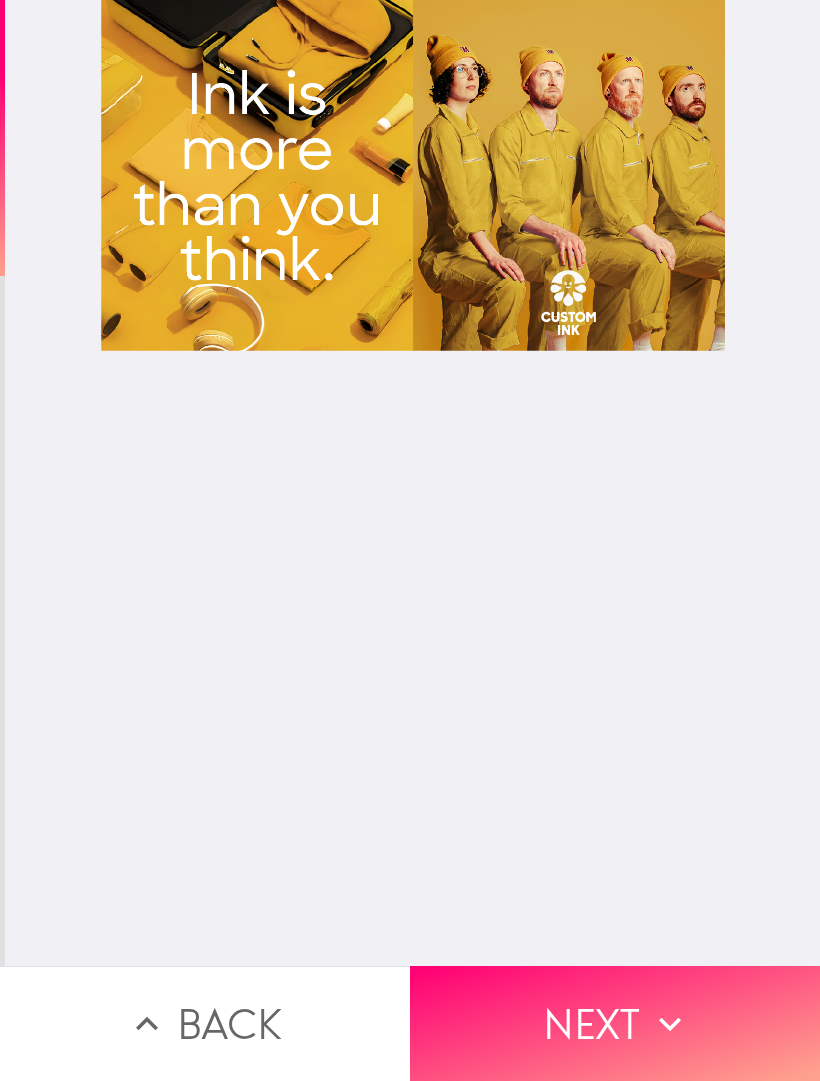 click 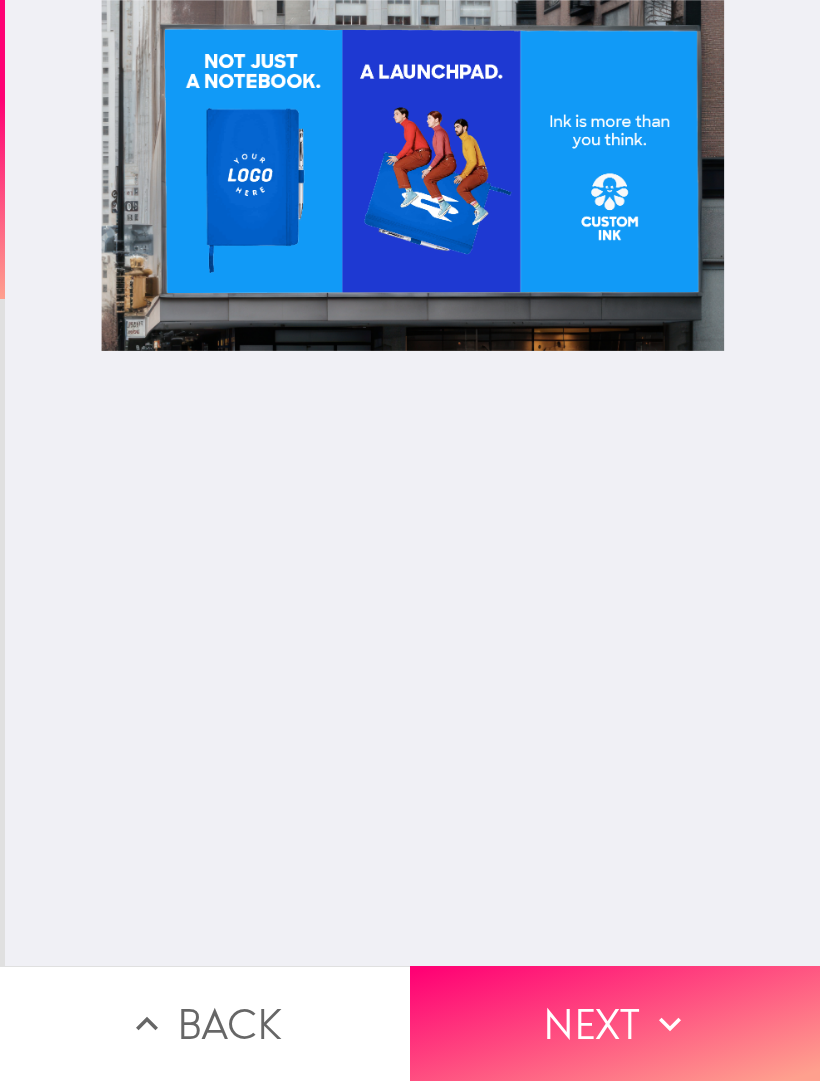 click on "Next" at bounding box center (615, 1023) 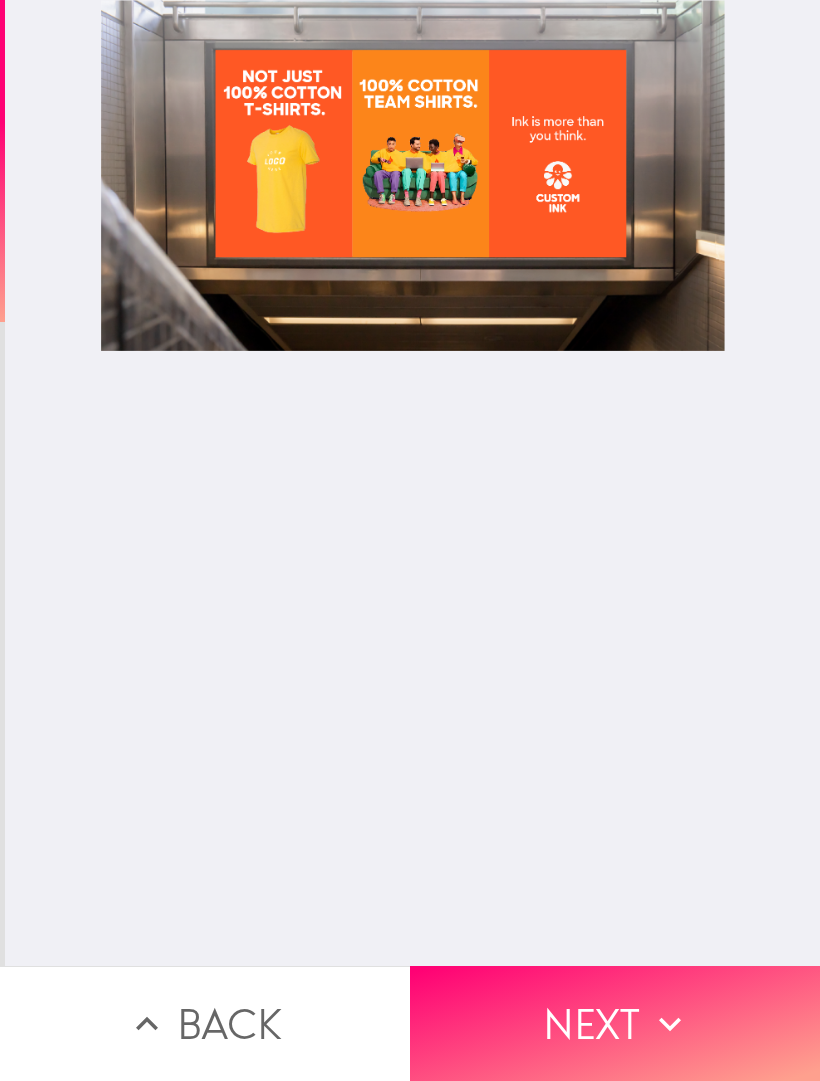 click on "Next" at bounding box center (615, 1023) 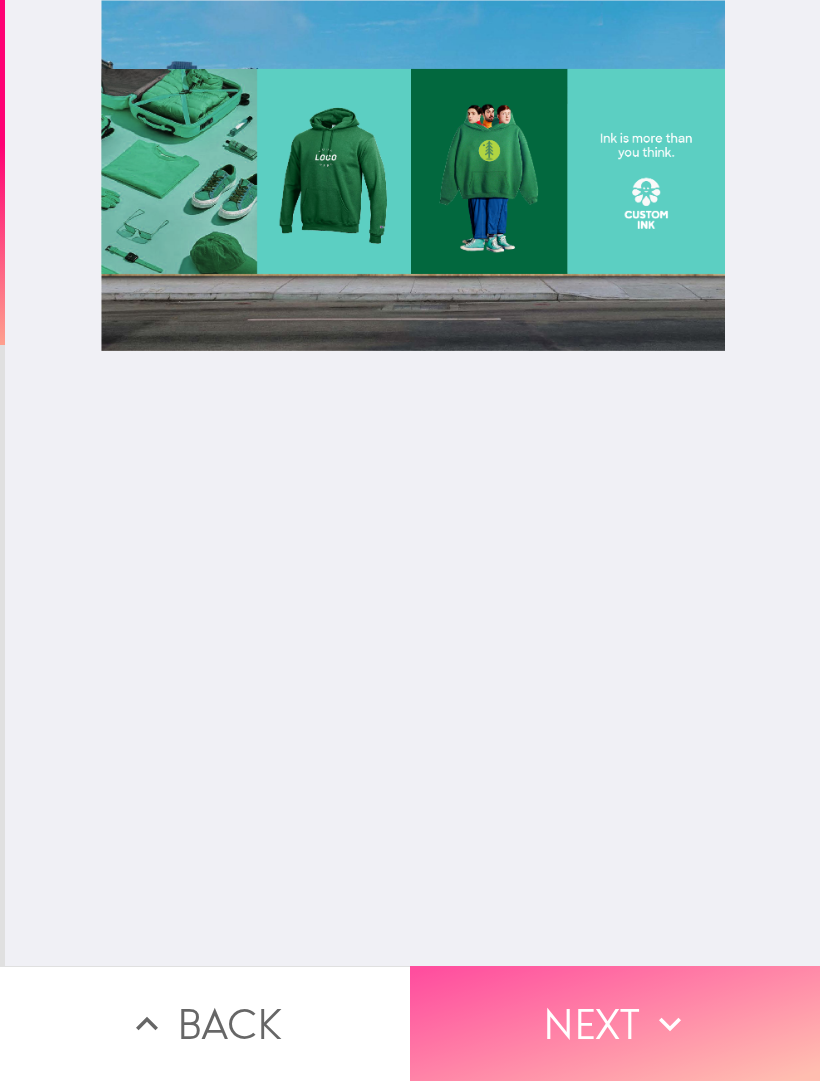 click on "Next" at bounding box center [615, 1023] 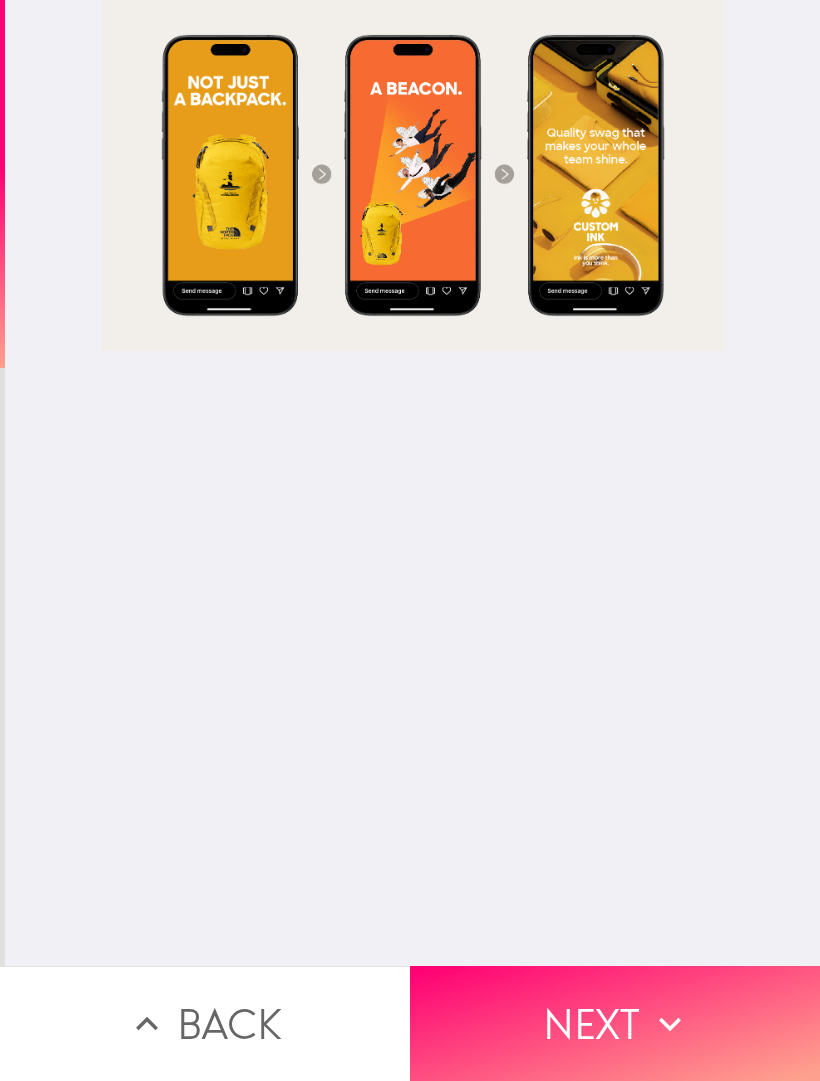 click on "Next" at bounding box center [615, 1023] 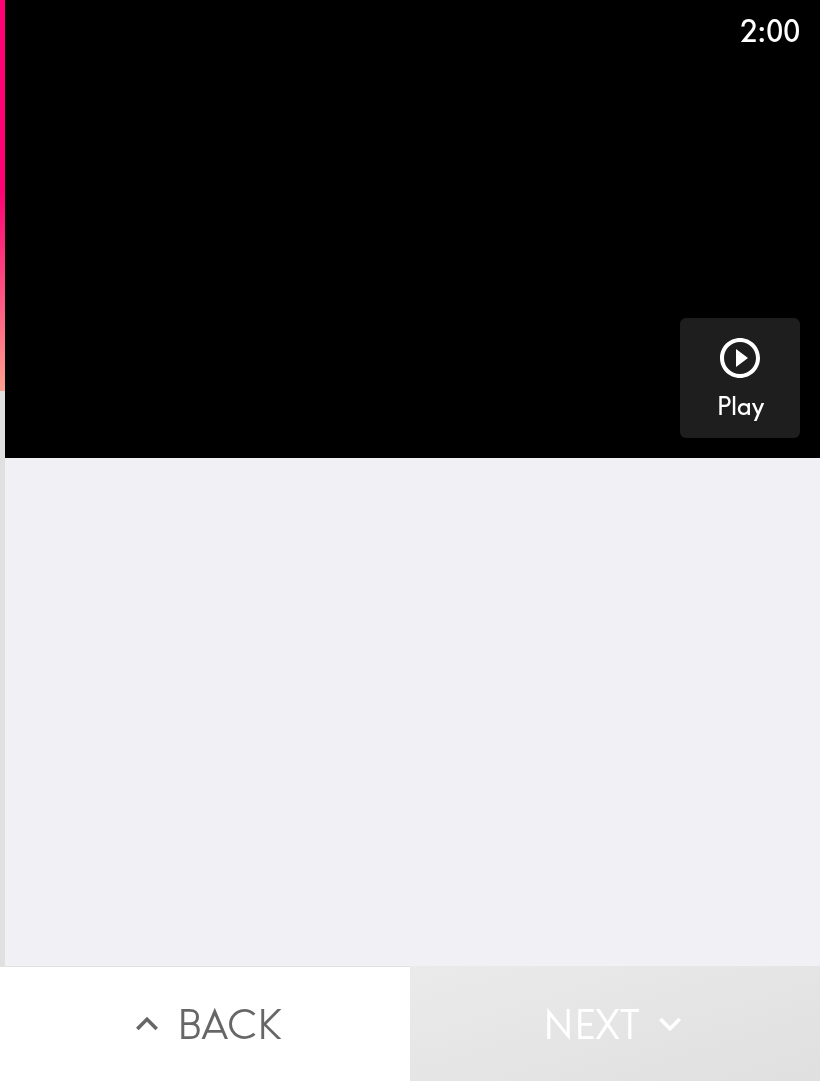 click 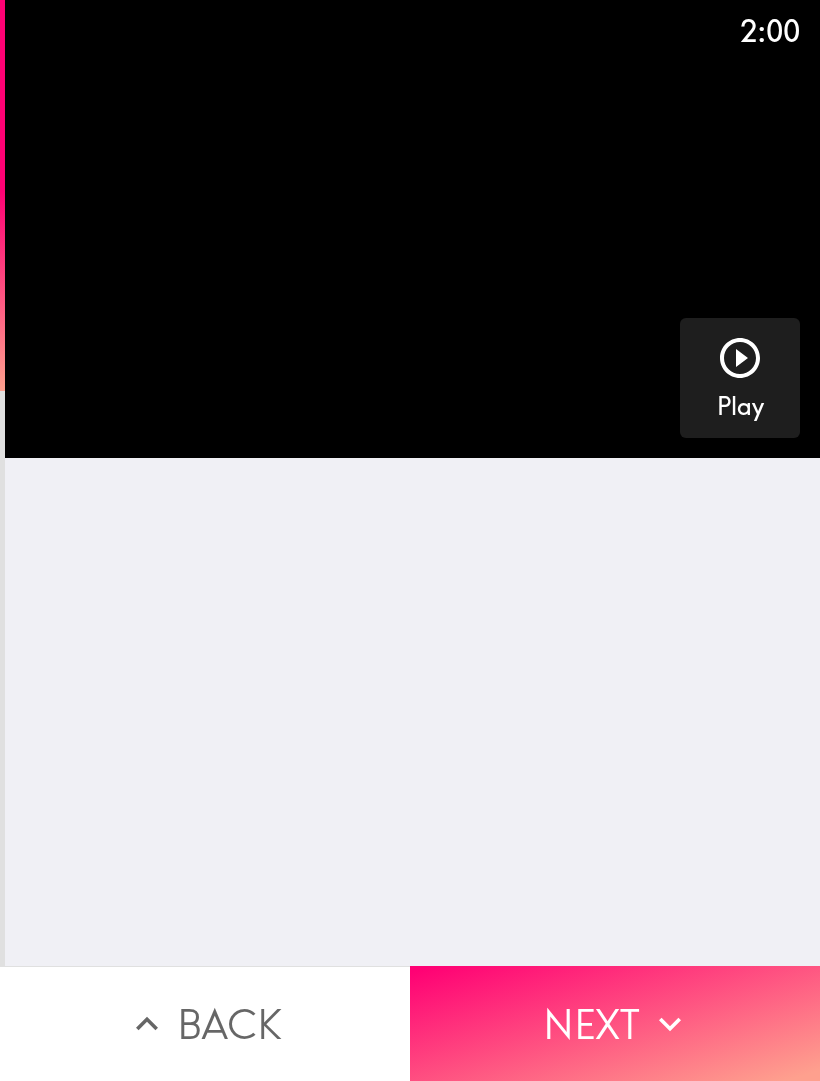 click on "Next" at bounding box center (615, 1023) 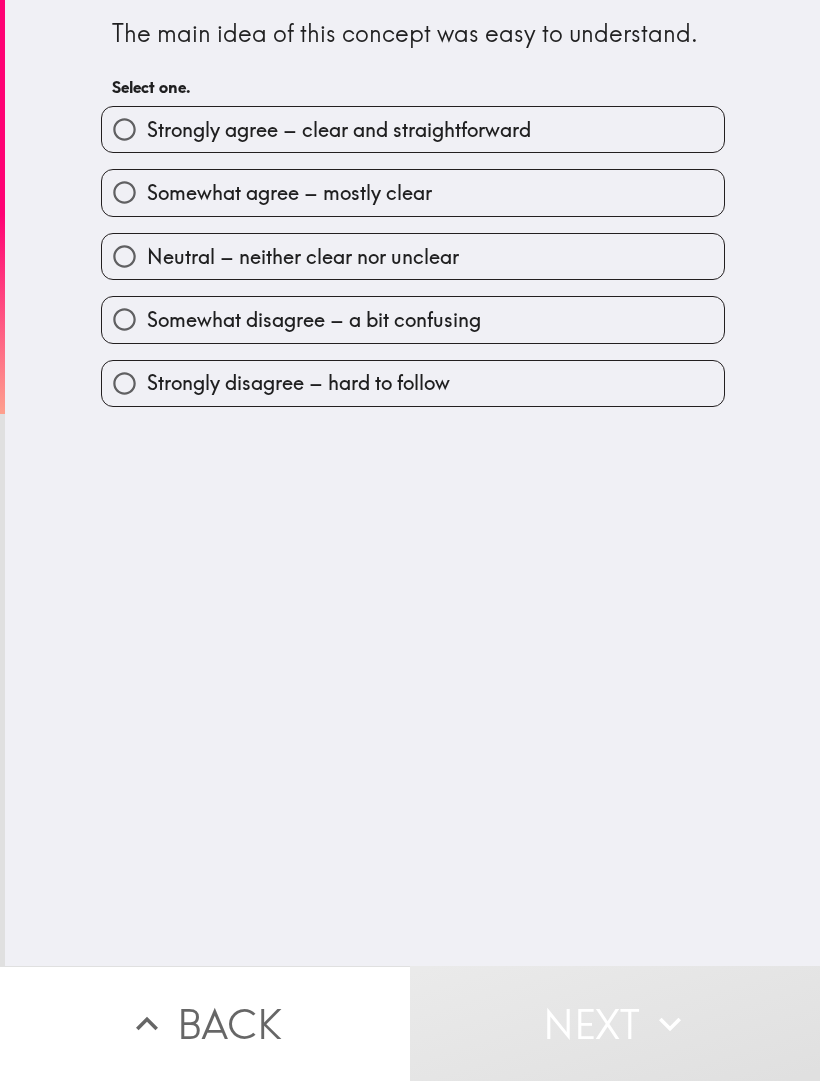 click on "Somewhat agree – mostly clear" at bounding box center (413, 192) 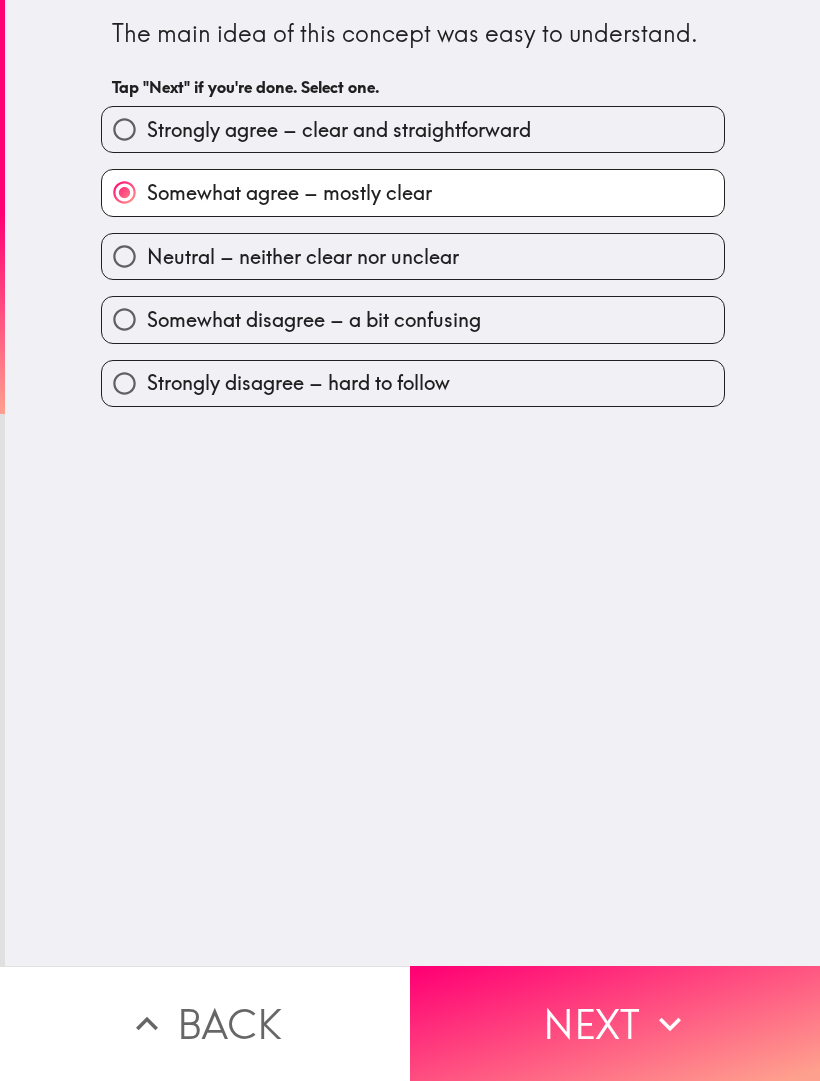 click on "Next" at bounding box center (615, 1023) 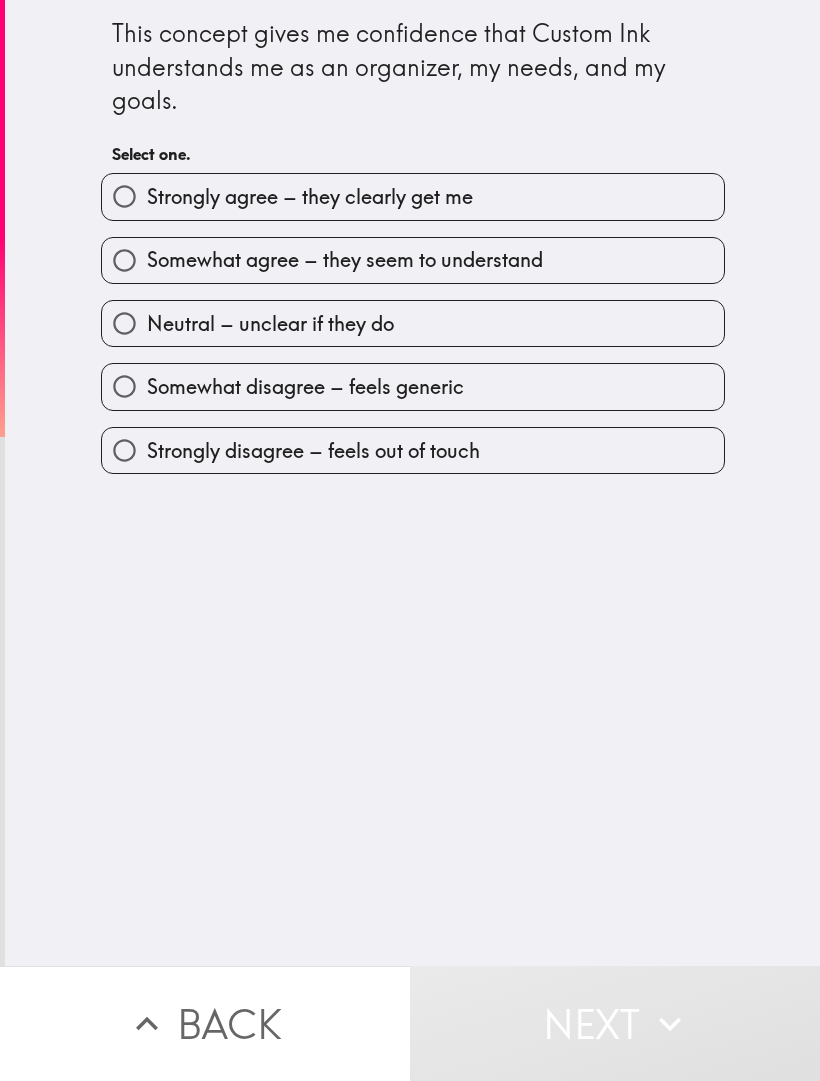 click on "Strongly agree – they clearly get me" at bounding box center [413, 196] 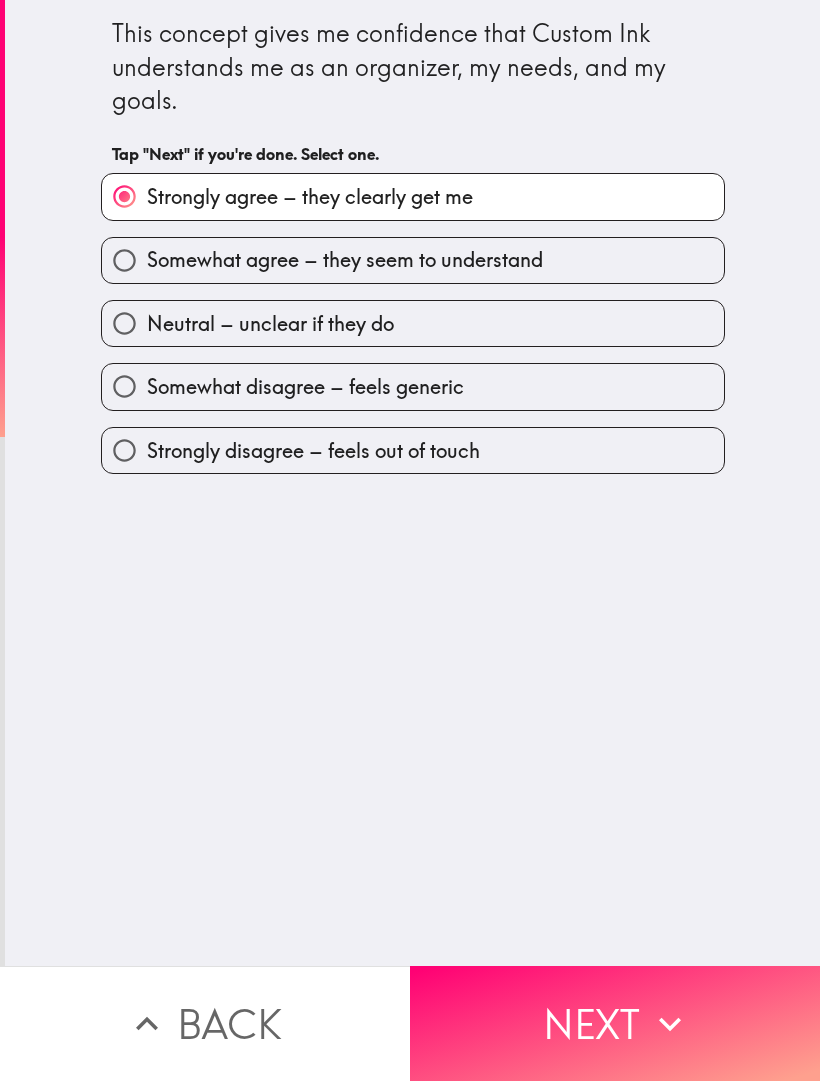 click on "Next" at bounding box center (615, 1023) 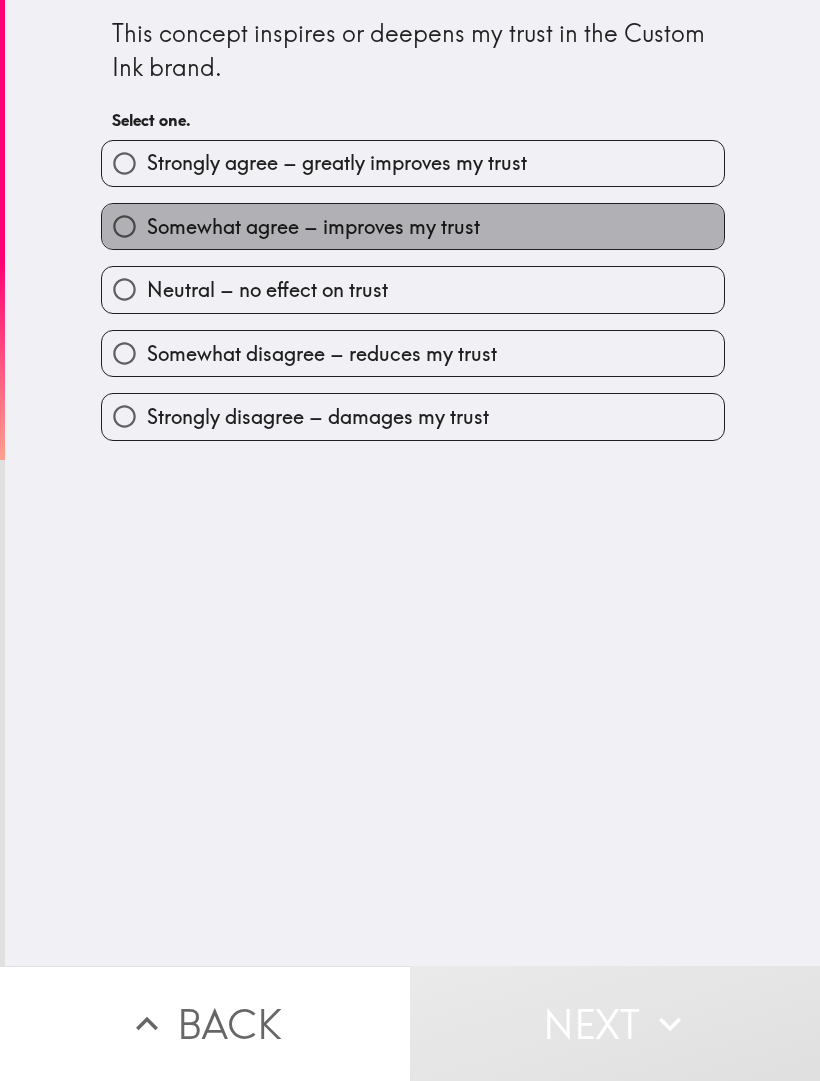 click on "Somewhat agree – improves my trust" at bounding box center [413, 226] 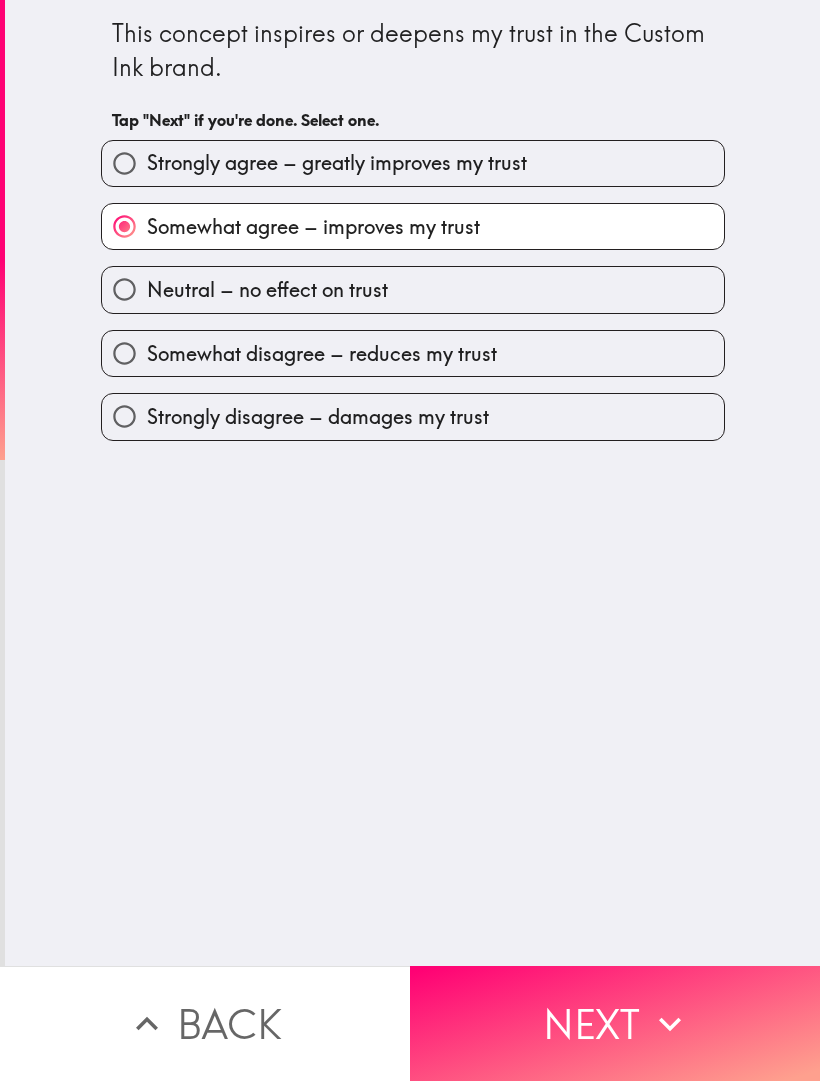 click 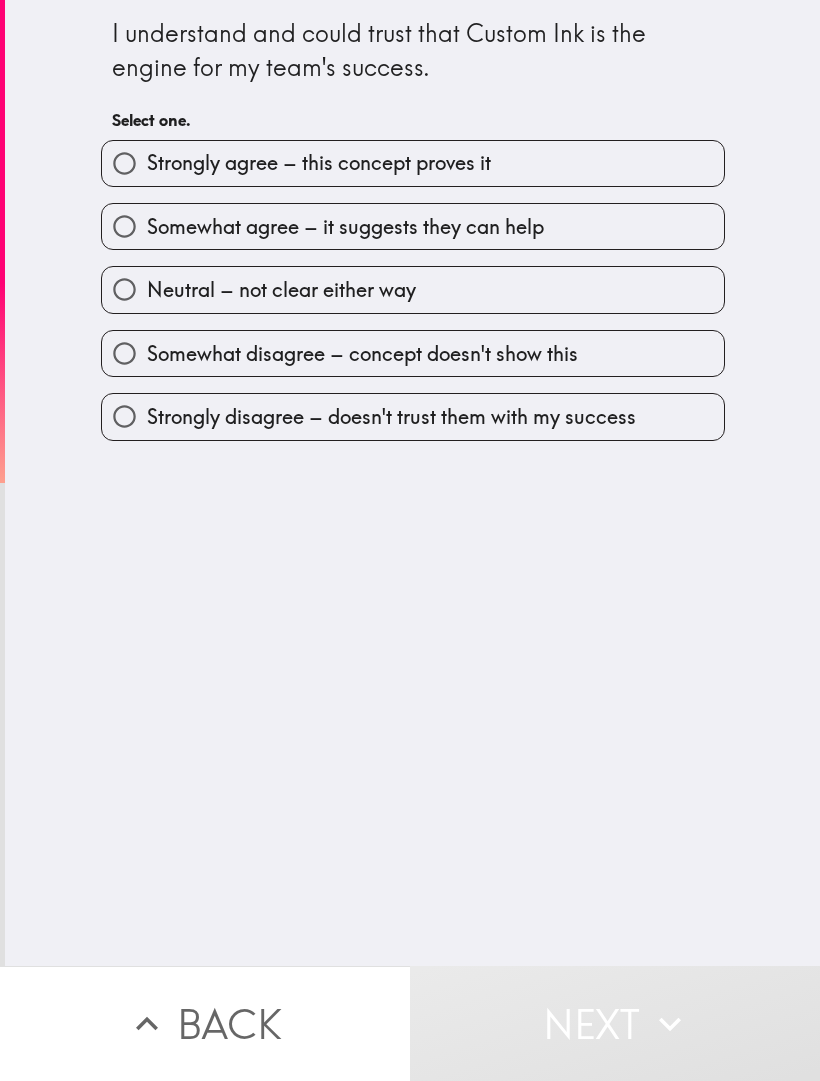 click on "Neutral – not clear either way" at bounding box center (413, 289) 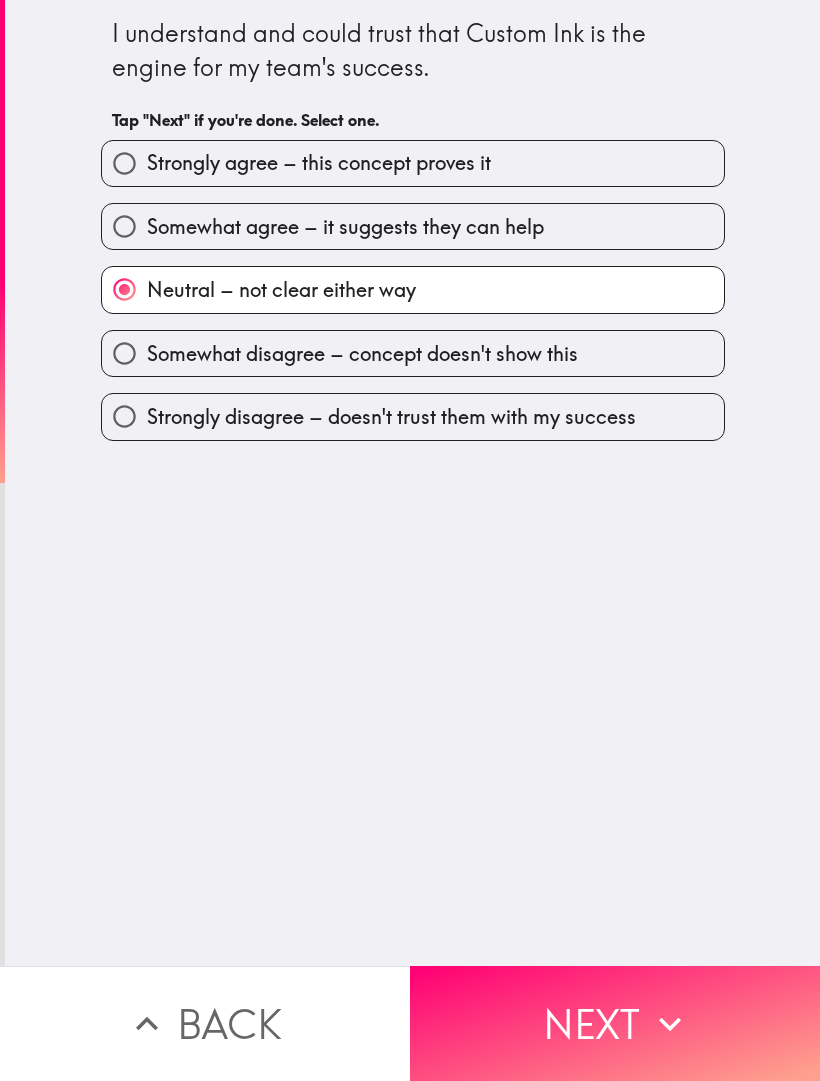 click 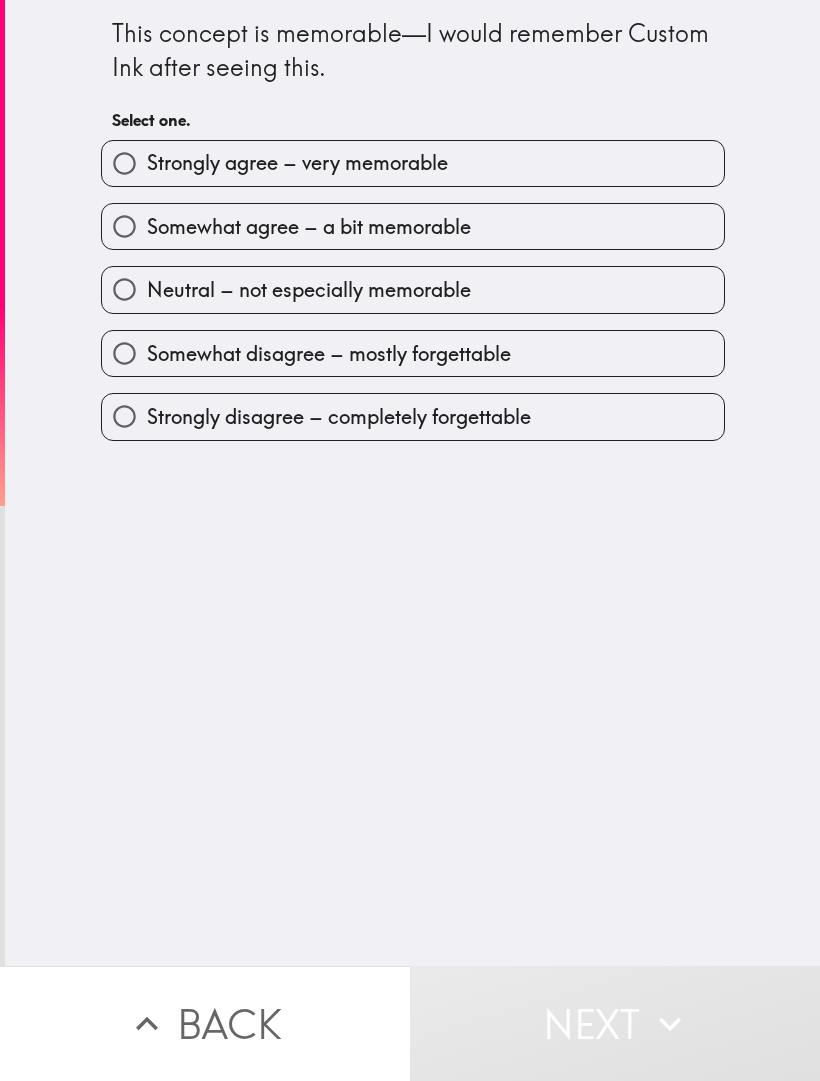 click on "Somewhat agree – a bit memorable" at bounding box center (413, 226) 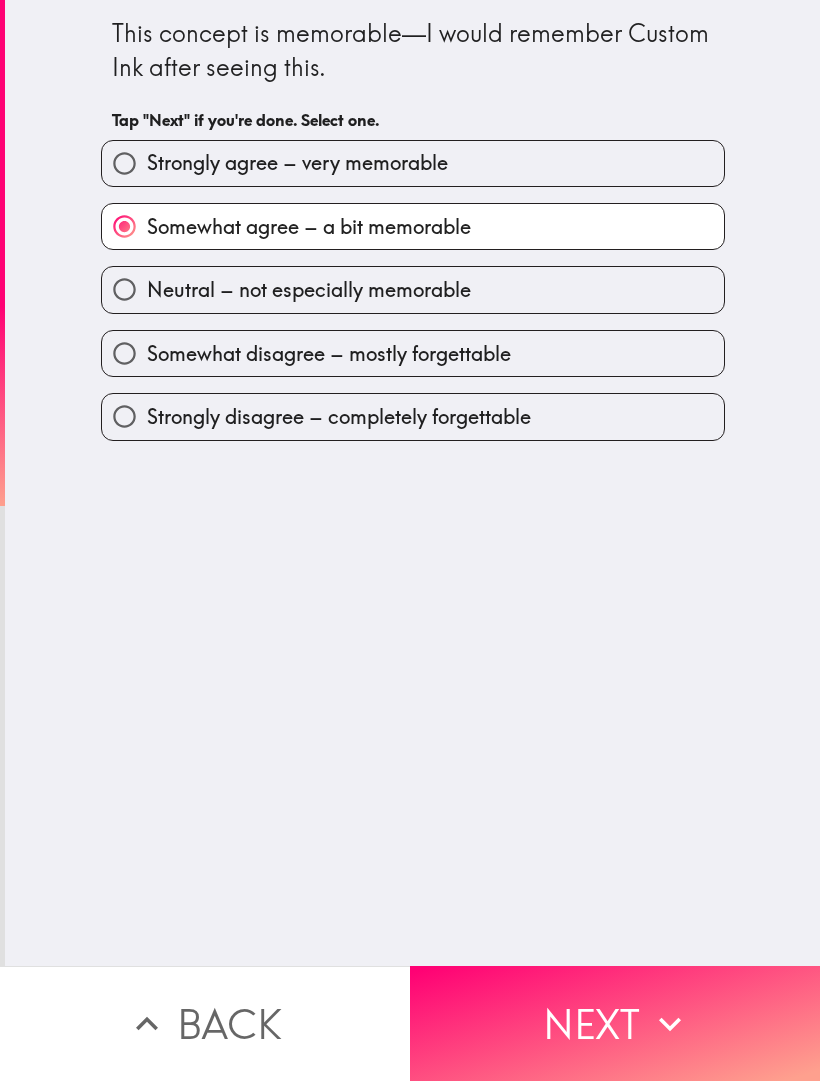 click 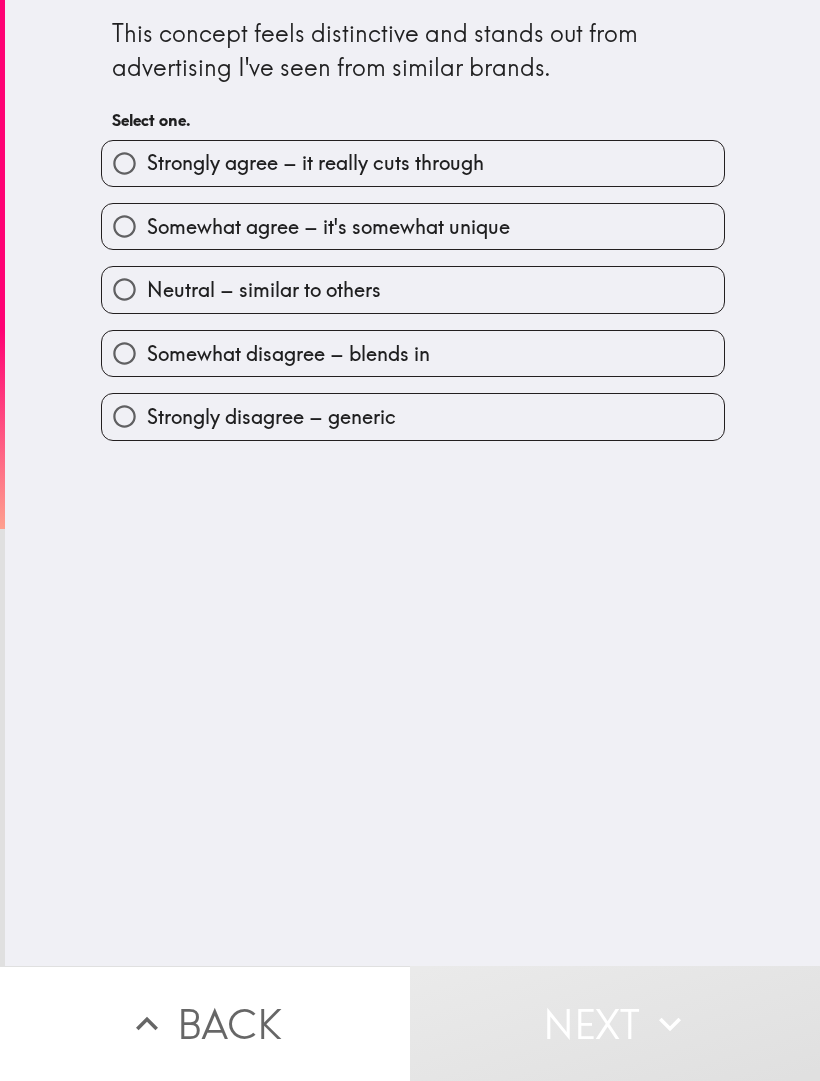 click on "Neutral – similar to others" at bounding box center [413, 289] 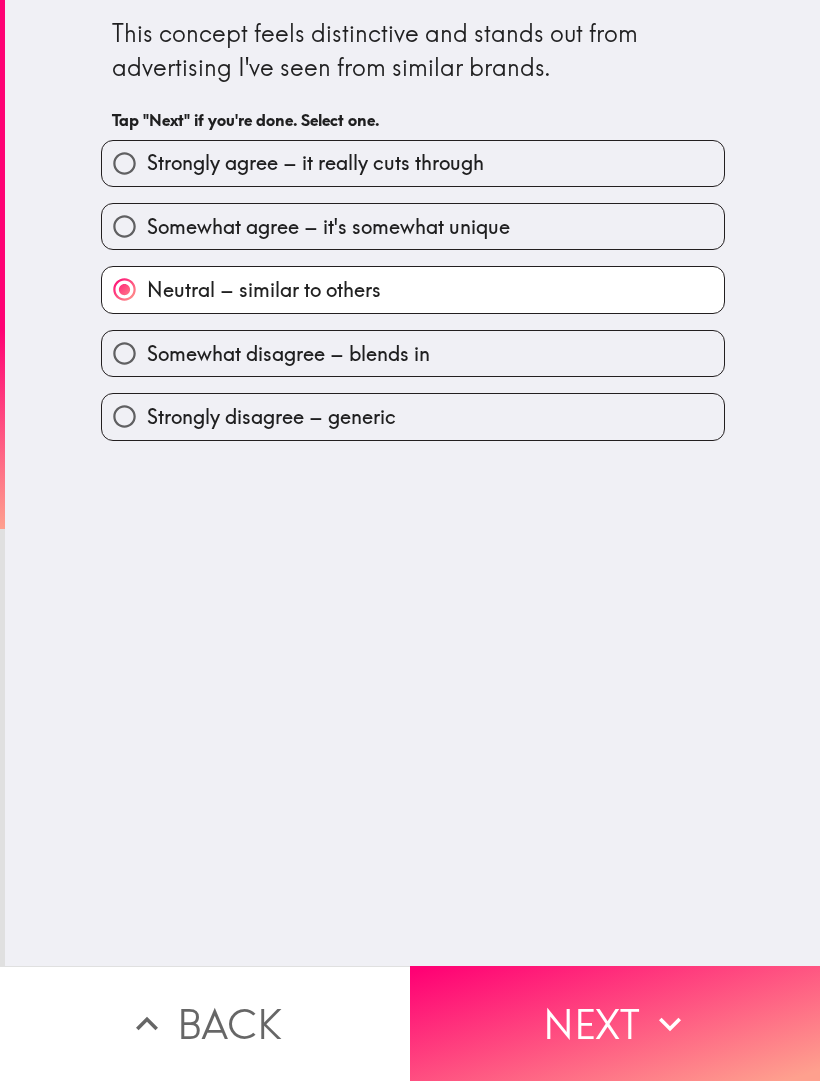 click 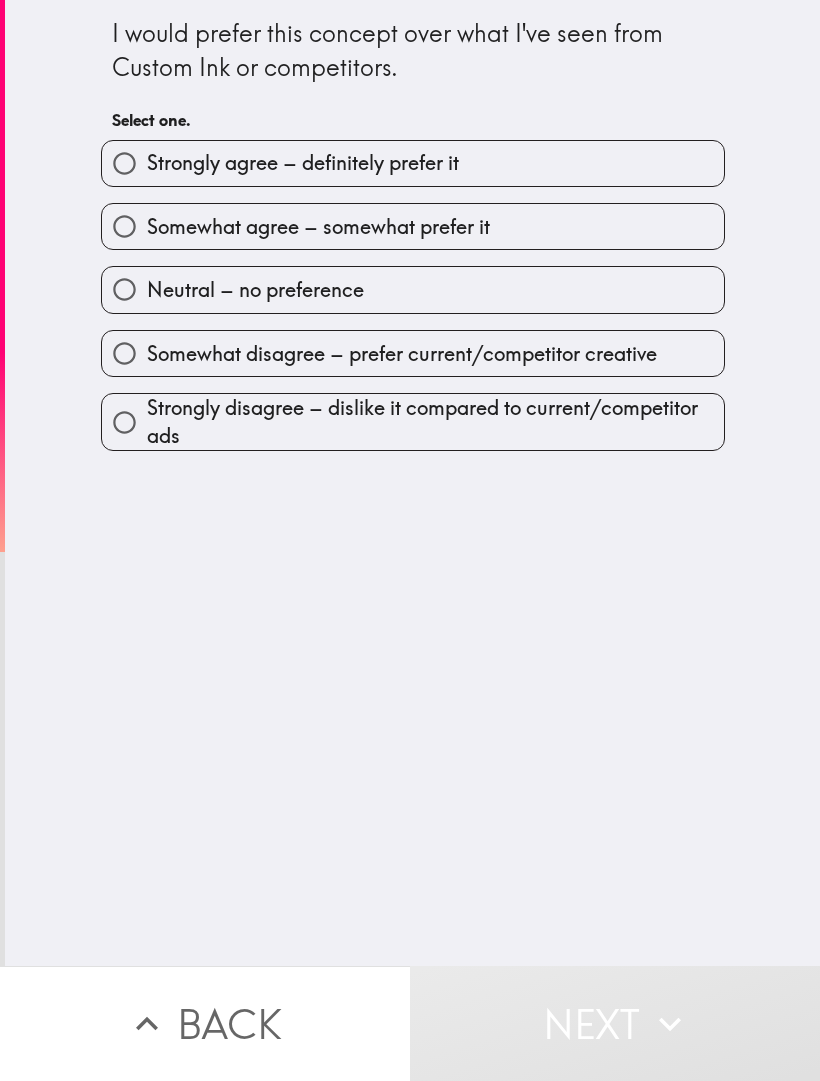 click on "Strongly agree – definitely prefer it" at bounding box center [413, 163] 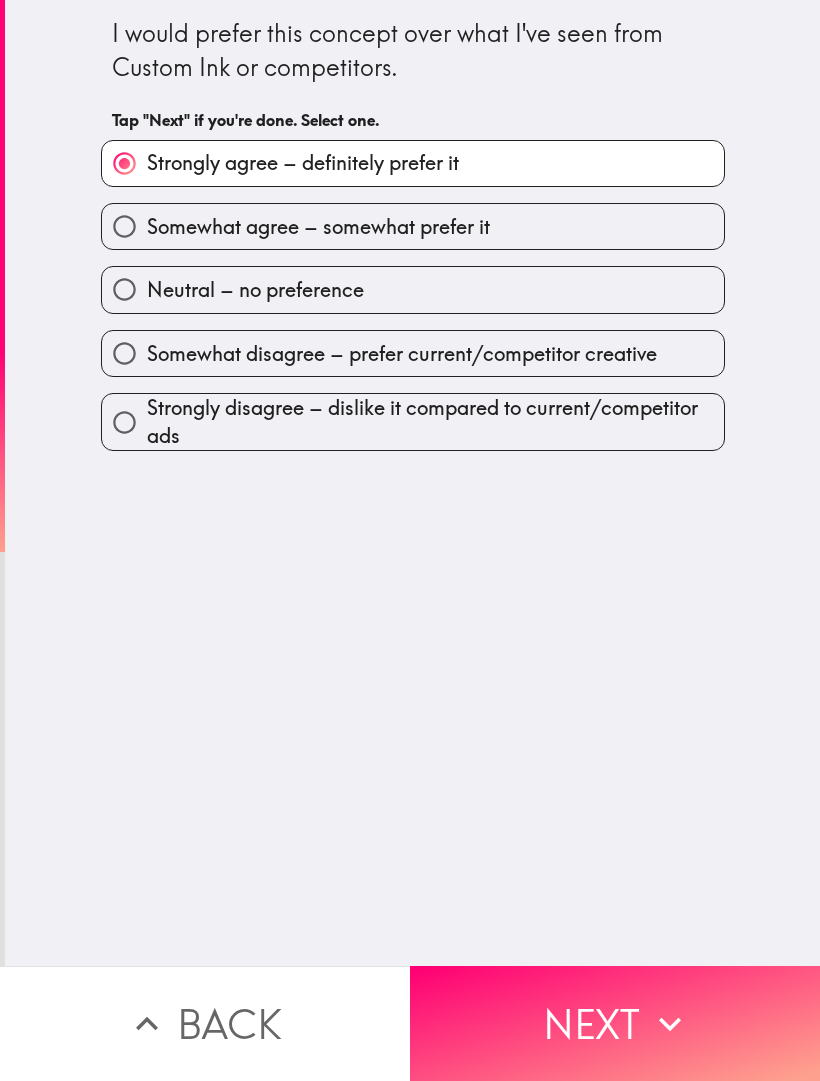 click 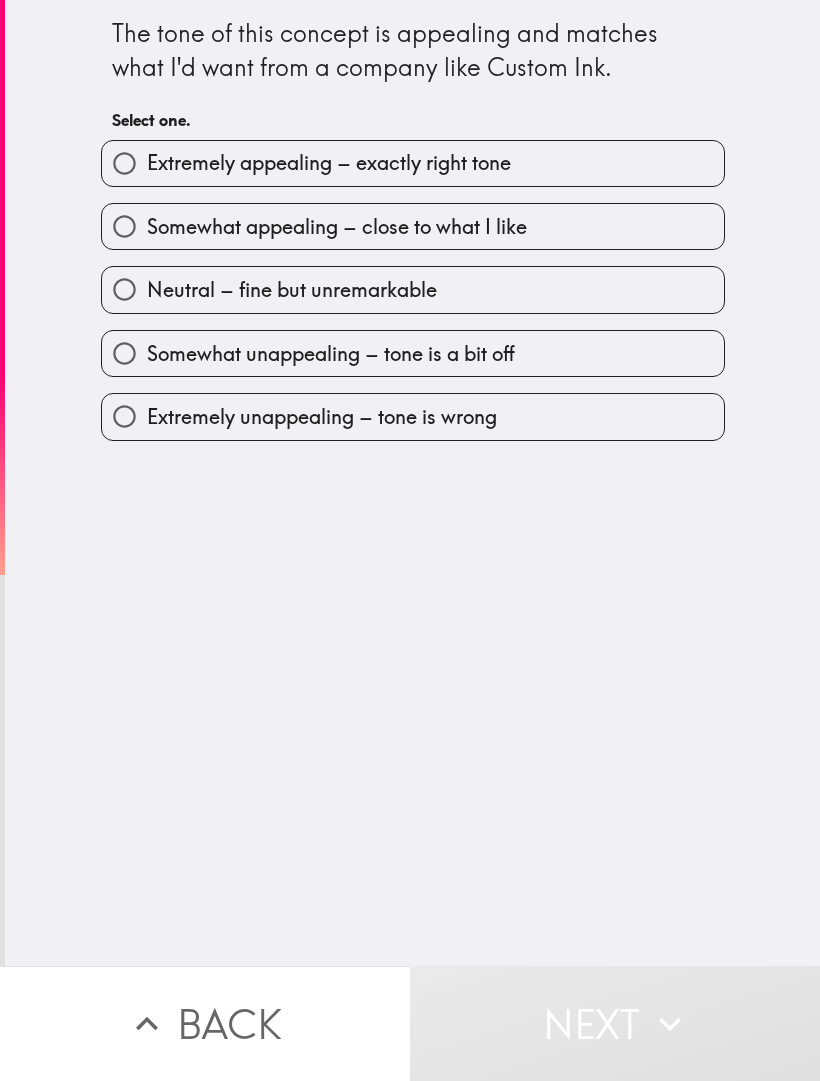 click on "Somewhat appealing – close to what I like" at bounding box center (413, 226) 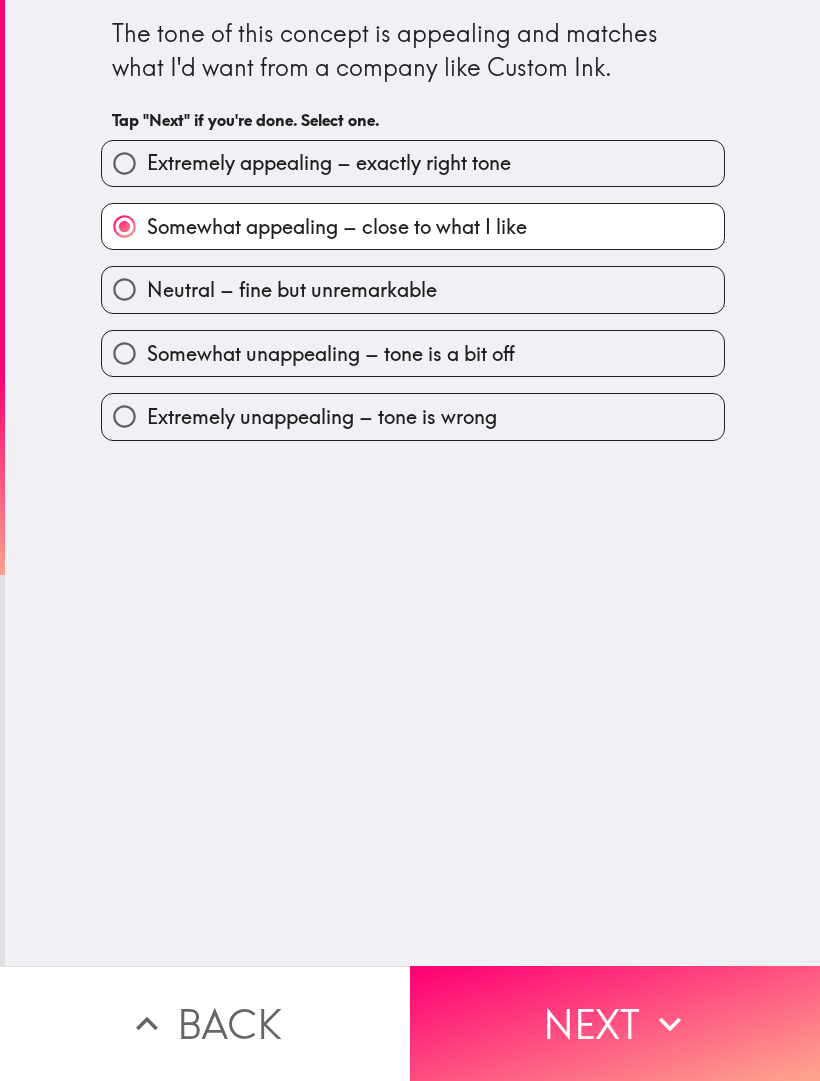 click 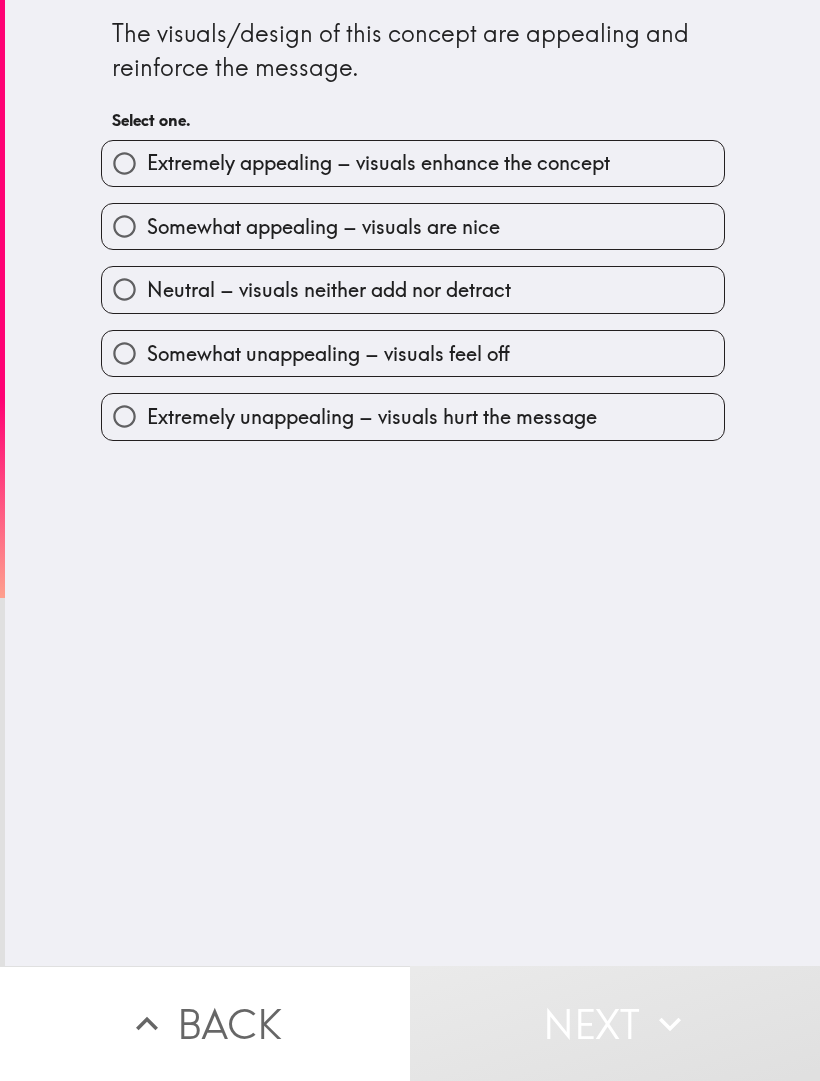 click on "Somewhat appealing – visuals are nice" at bounding box center [413, 226] 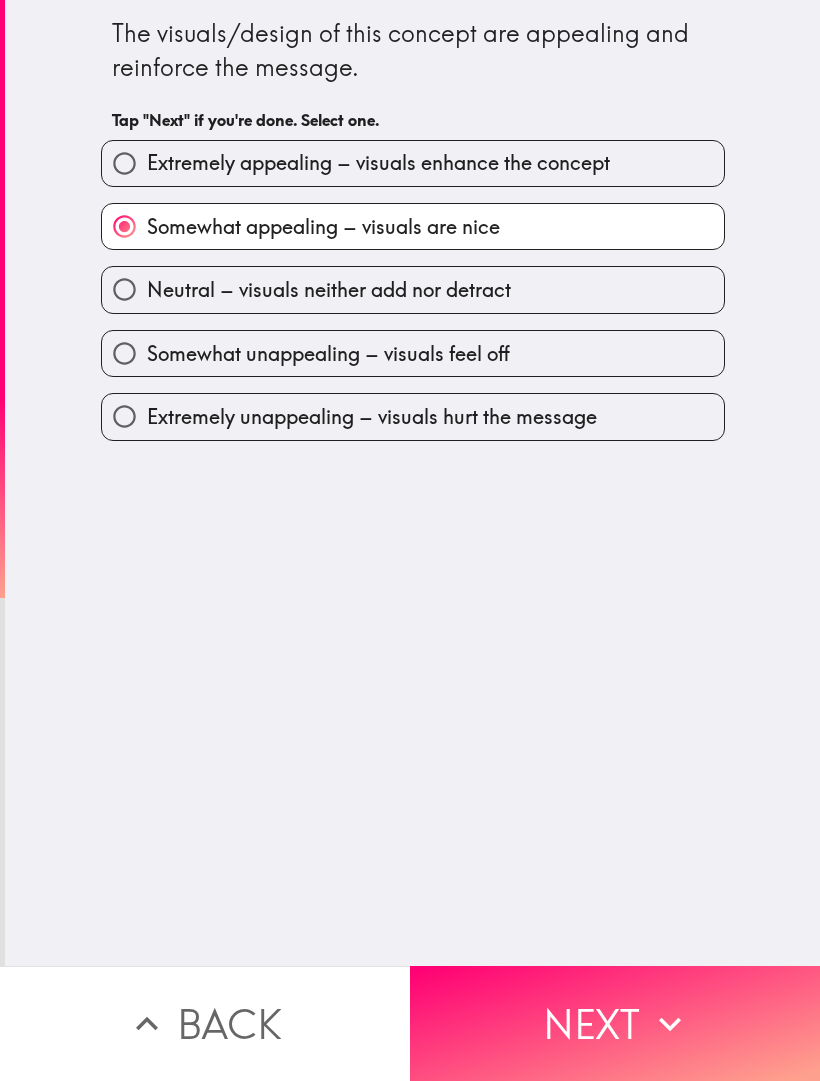 click on "Next" at bounding box center (615, 1023) 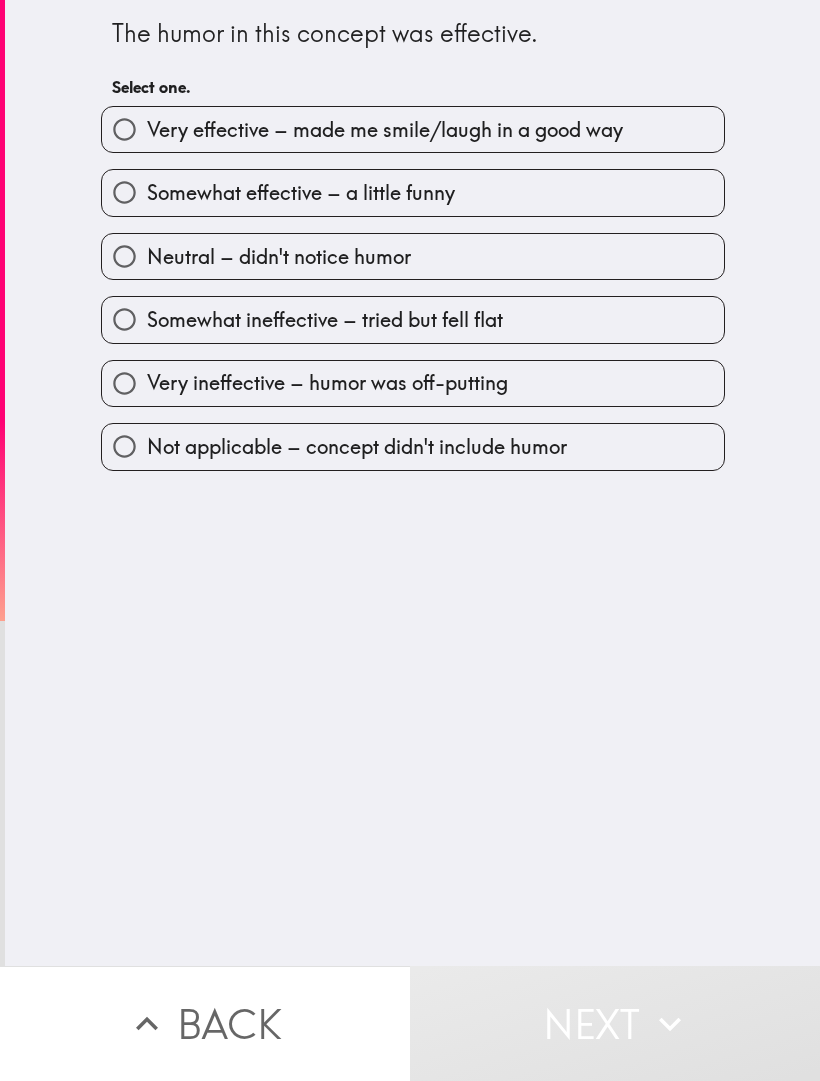 click on "Very effective – made me smile/laugh in a good way" at bounding box center [413, 129] 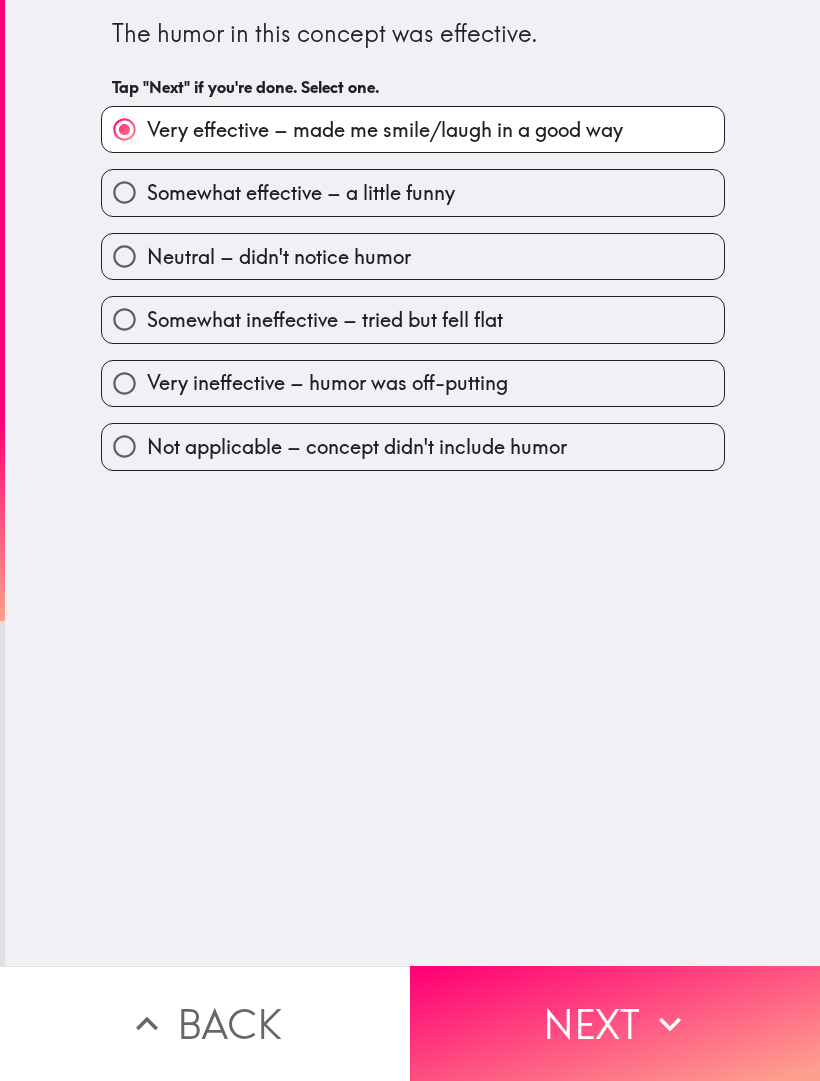 click on "Next" at bounding box center [615, 1023] 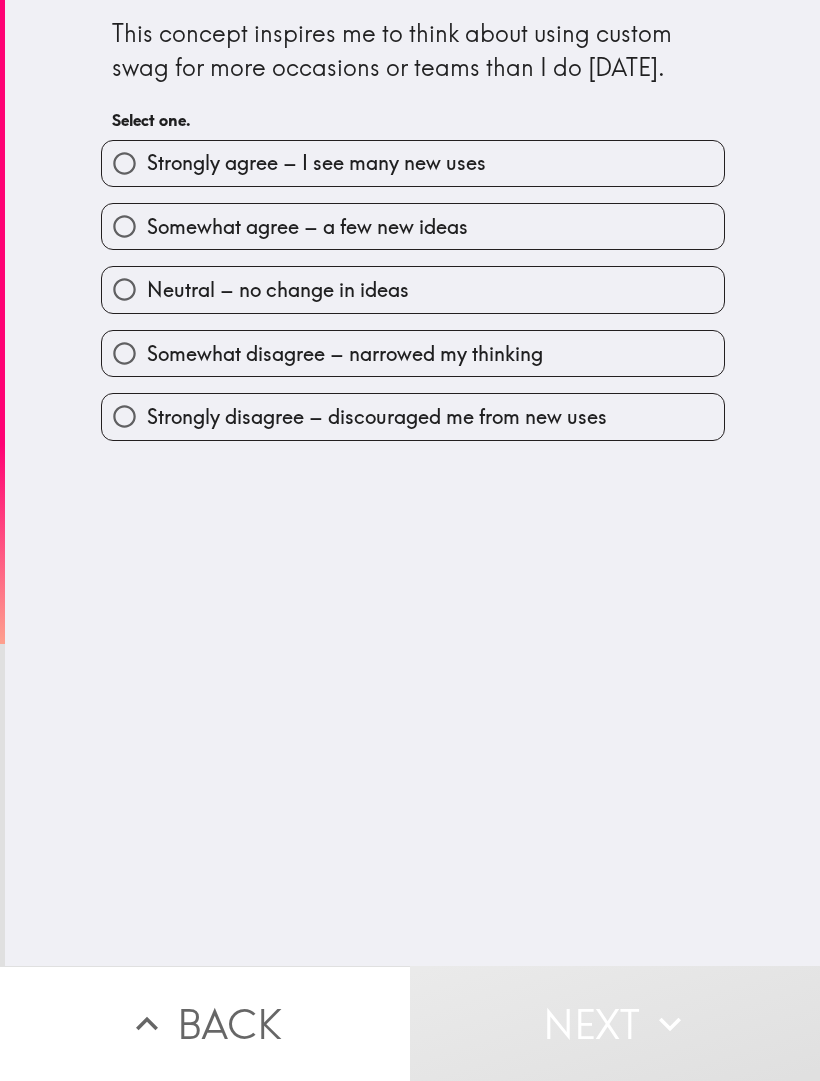 click on "Somewhat agree – a few new ideas" at bounding box center [413, 226] 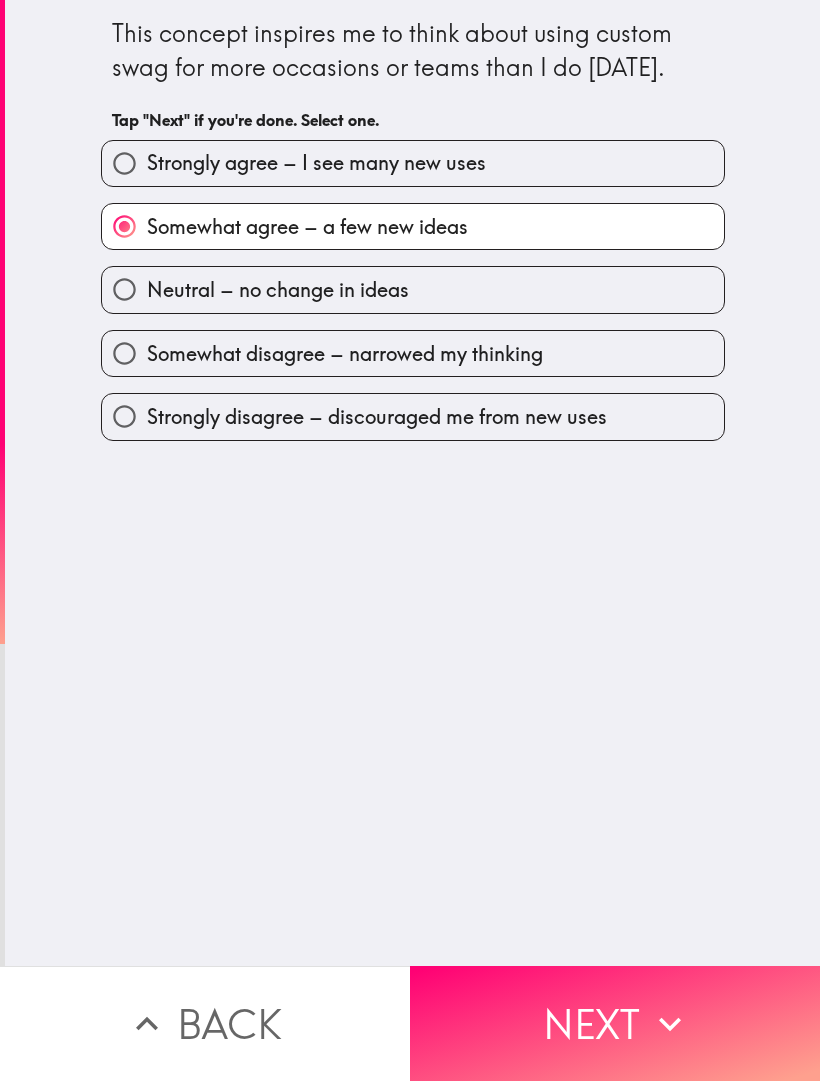 click on "Next" at bounding box center (615, 1023) 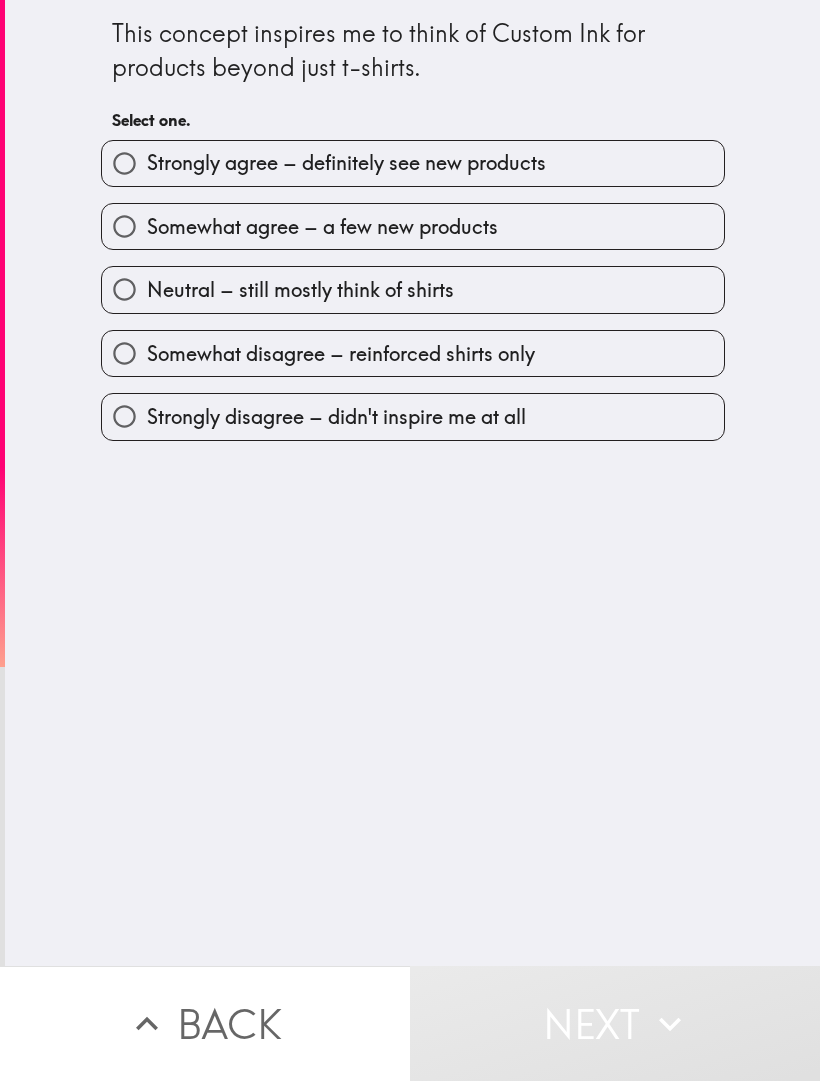 click on "Neutral – still mostly think of shirts" at bounding box center [413, 289] 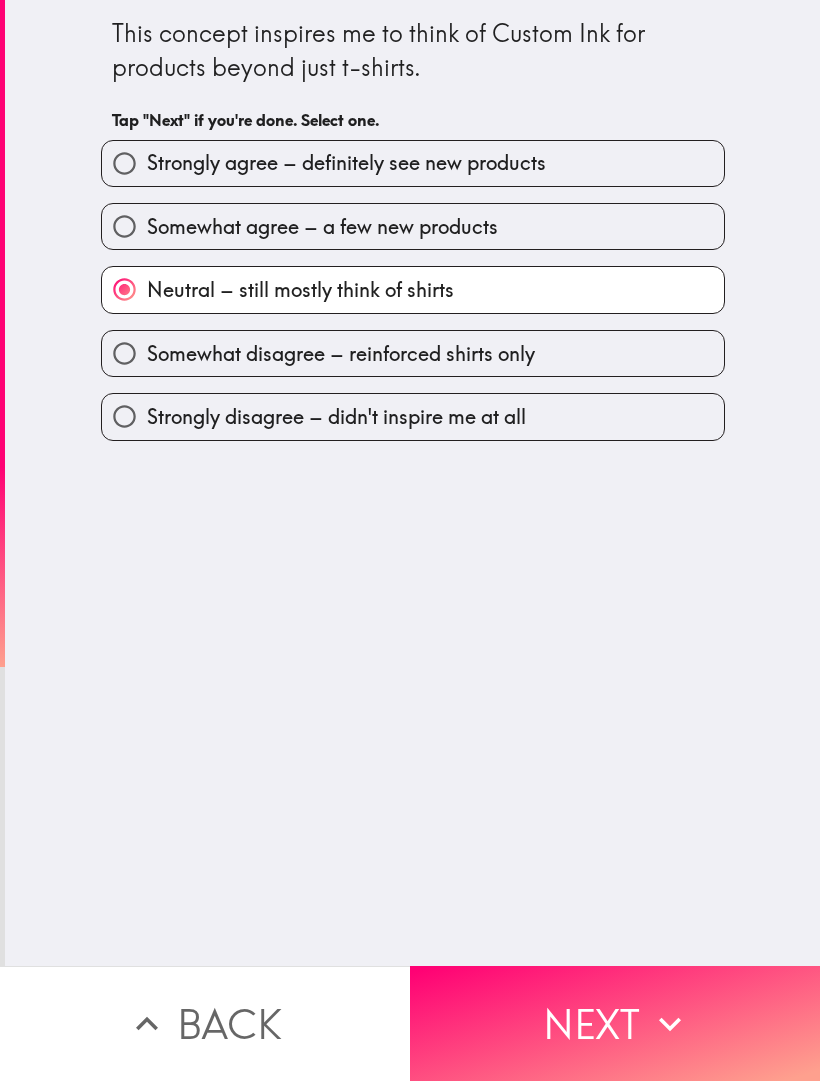 click on "Next" at bounding box center (615, 1023) 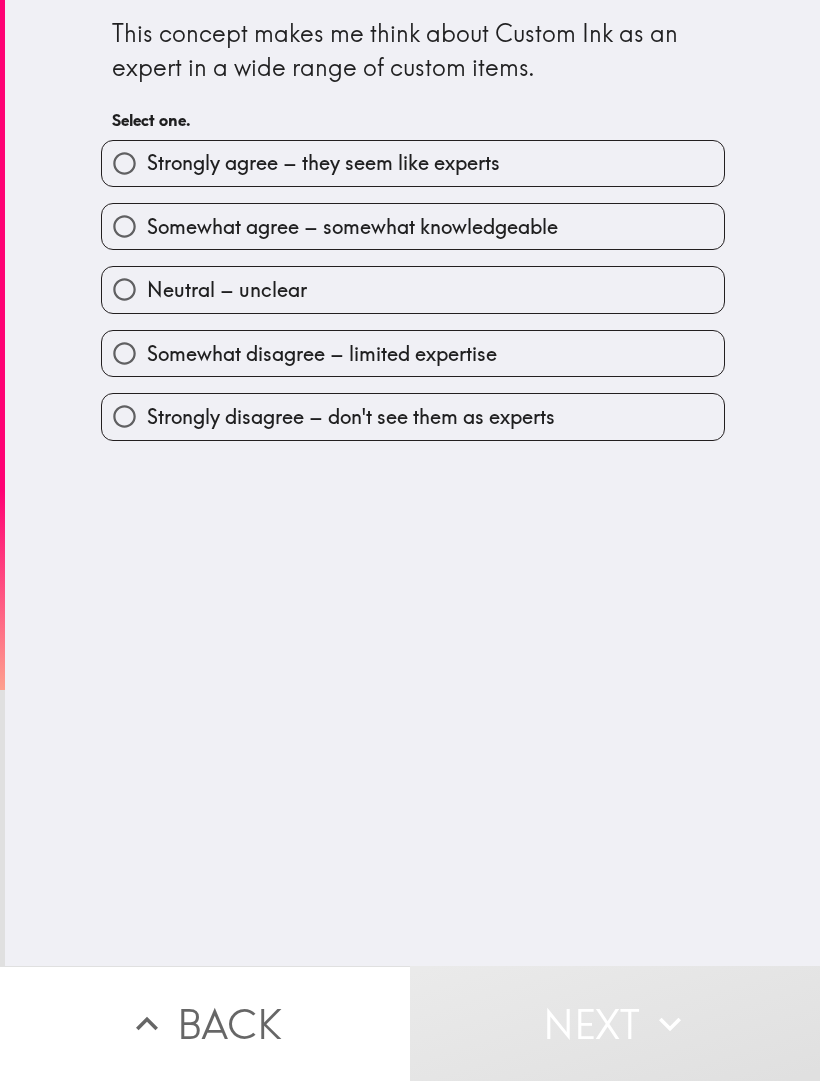 click on "Somewhat agree – somewhat knowledgeable" at bounding box center (413, 226) 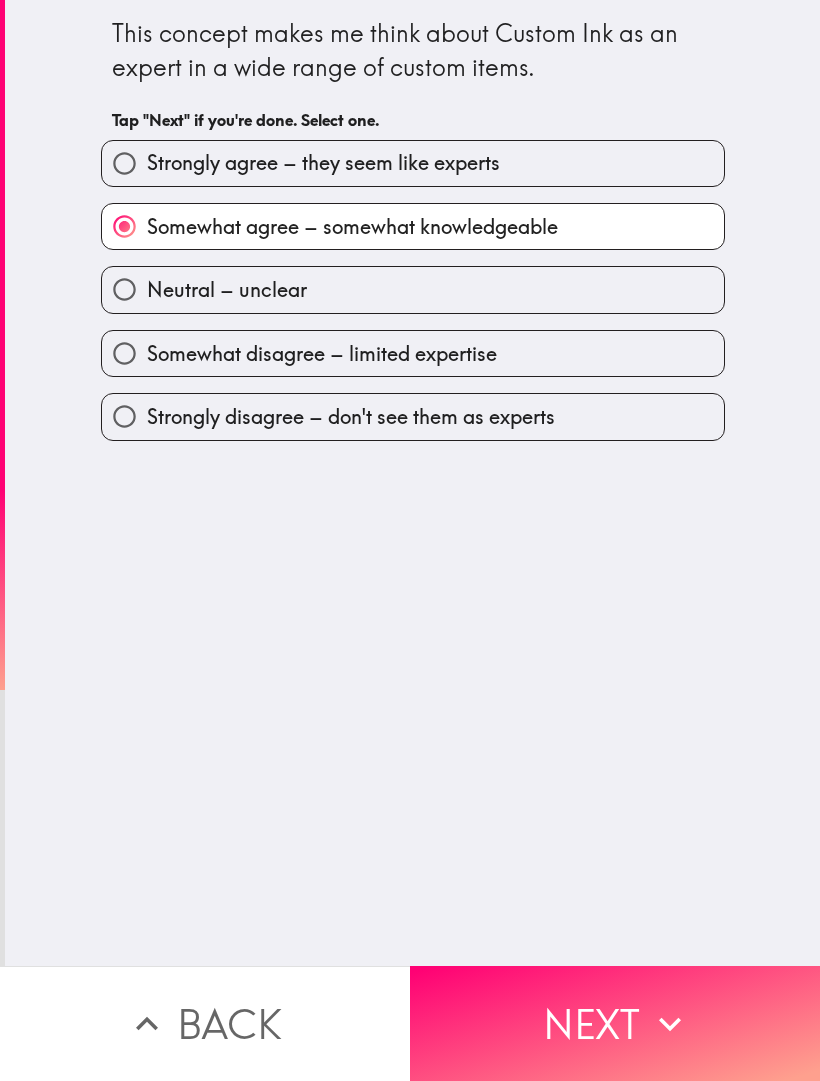 click 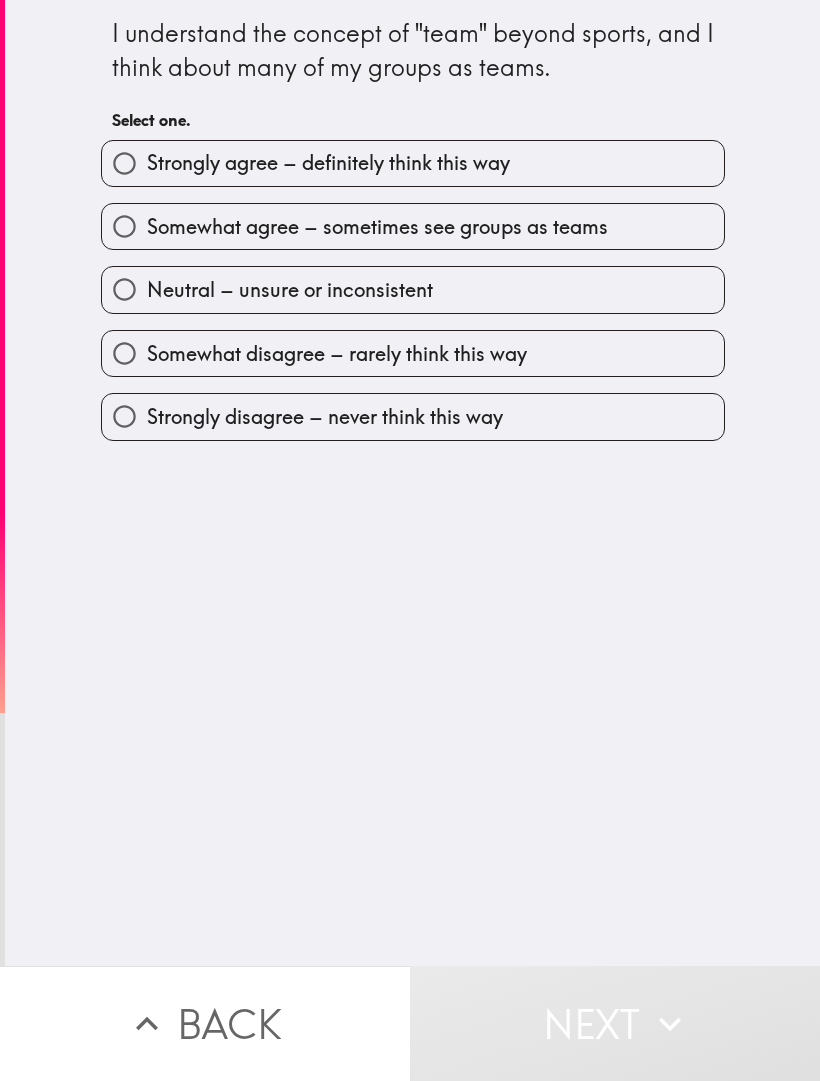 click on "Strongly agree – definitely think this way" at bounding box center (413, 163) 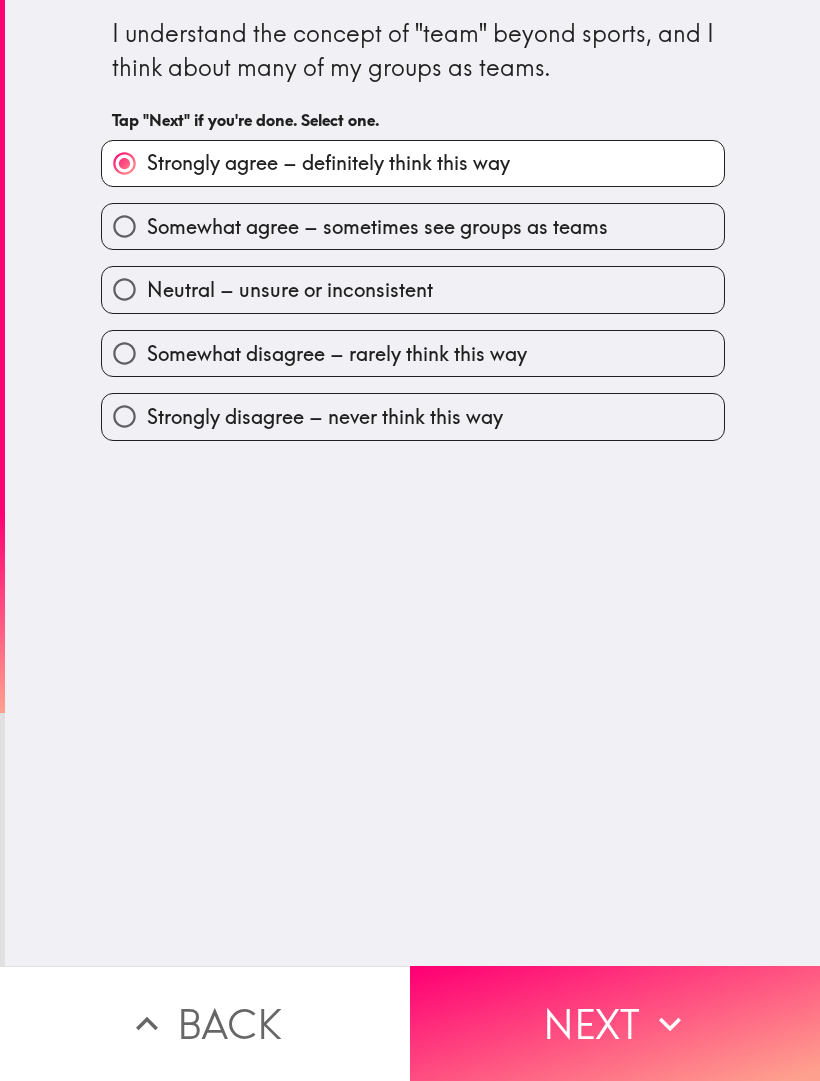 click 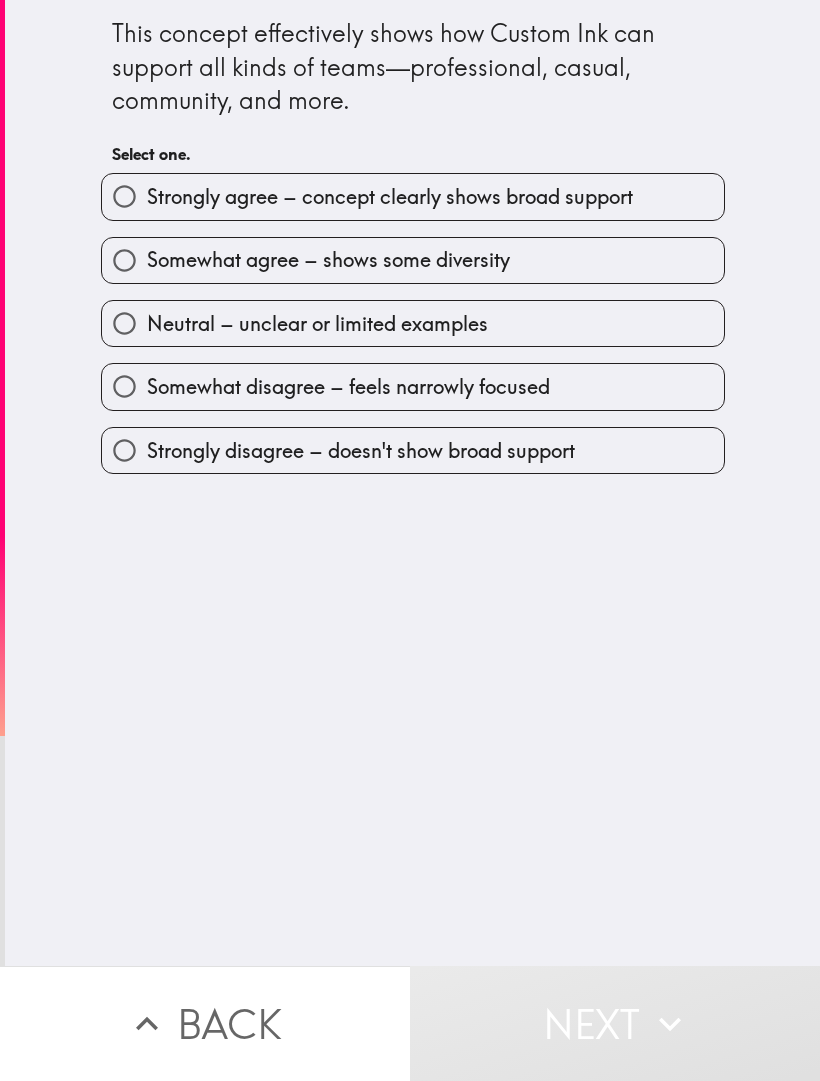 click on "Somewhat agree – shows some diversity" at bounding box center [413, 260] 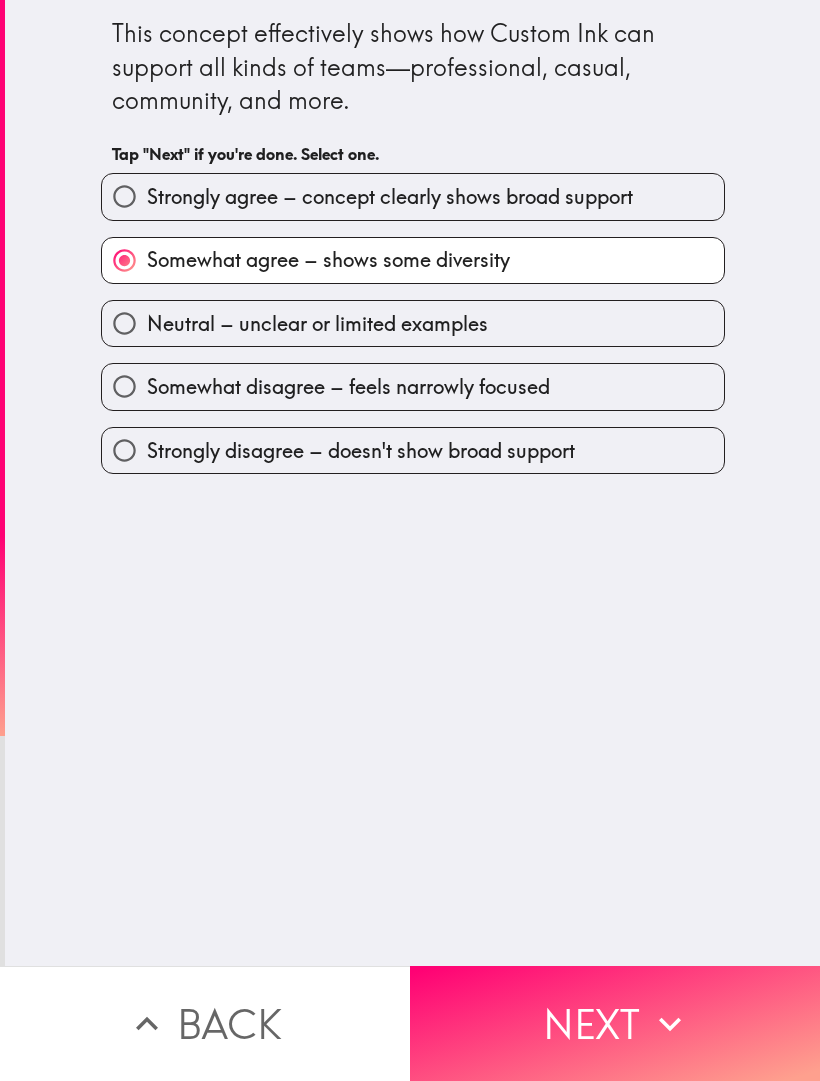 click on "Next" at bounding box center [615, 1023] 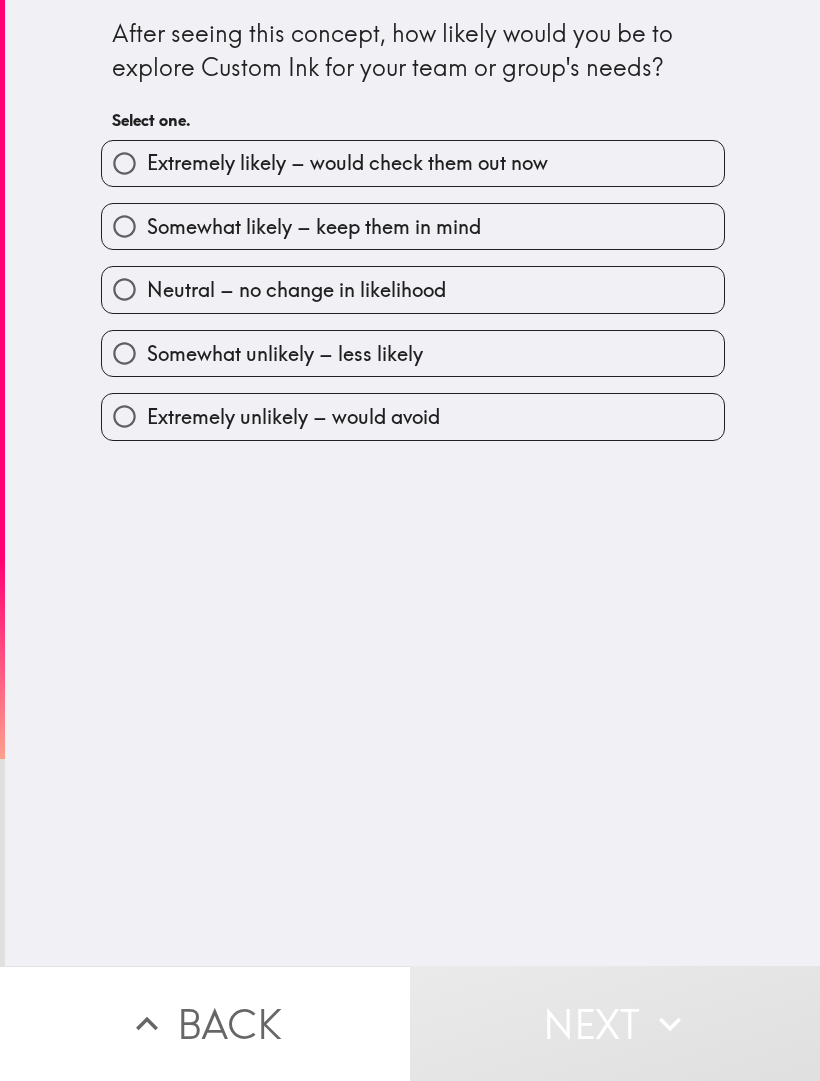 click on "Neutral – no change in likelihood" at bounding box center [413, 289] 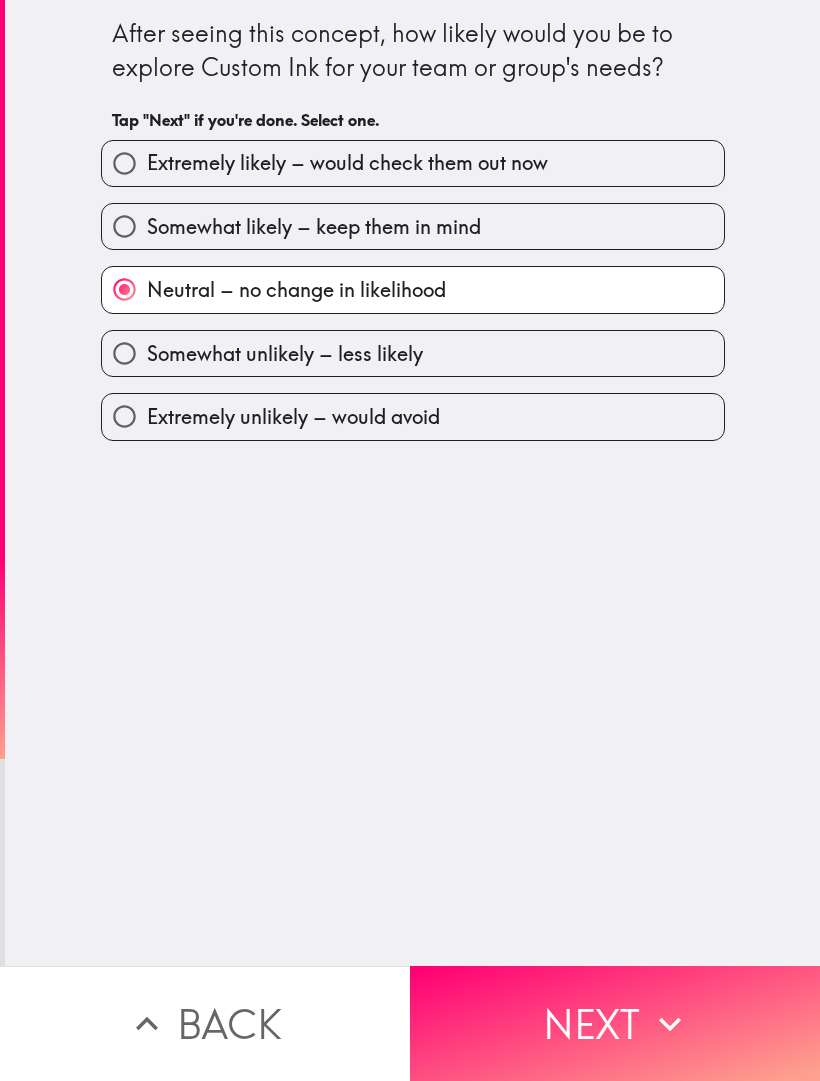 click 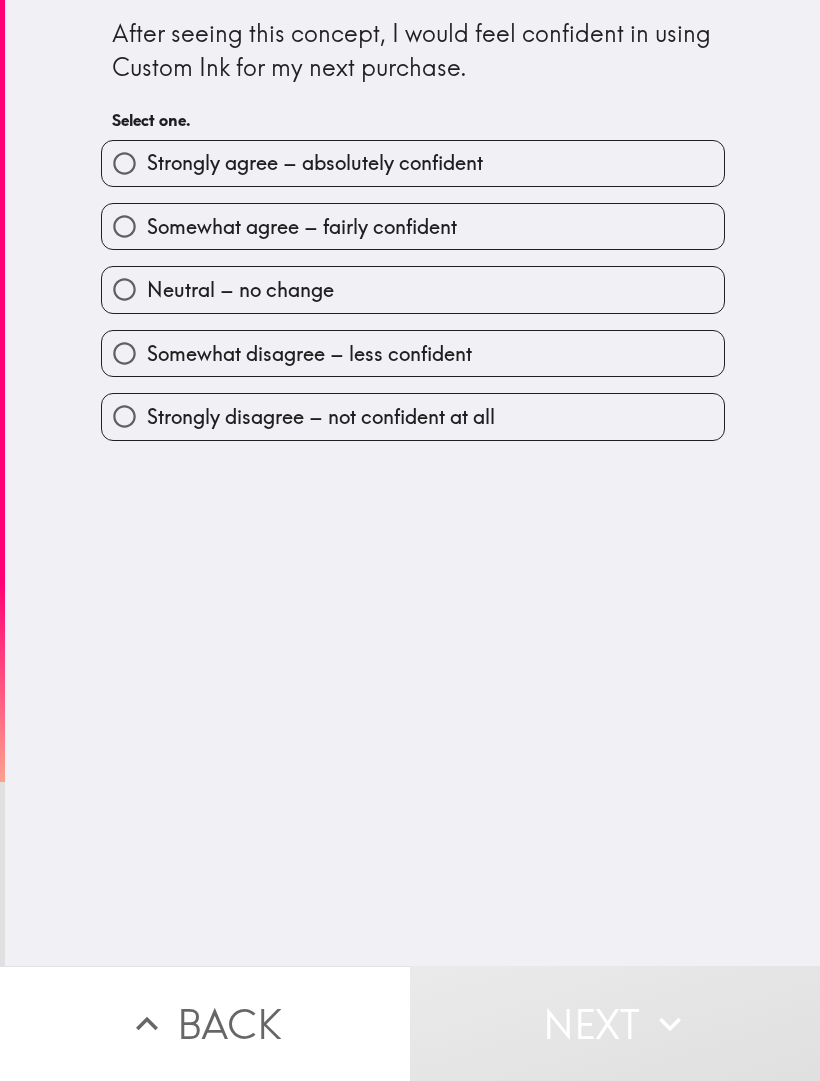 click on "Neutral – no change" at bounding box center (413, 289) 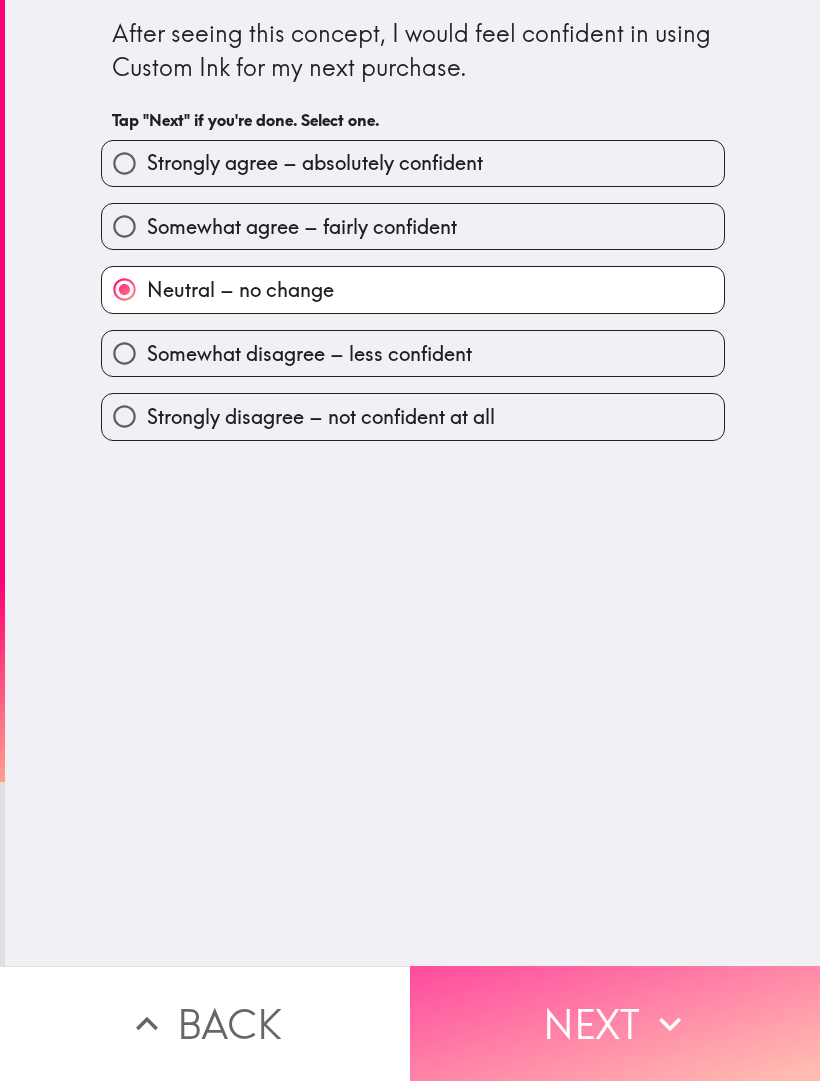 click 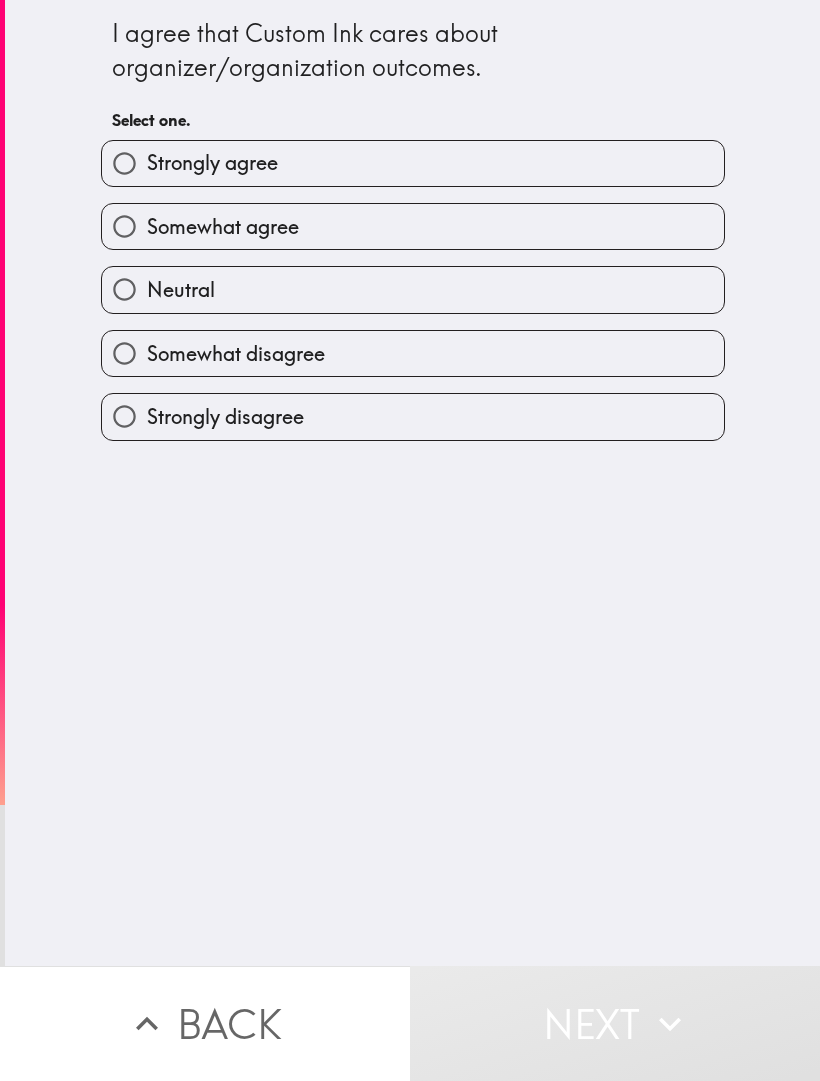 click on "Somewhat agree" at bounding box center [413, 226] 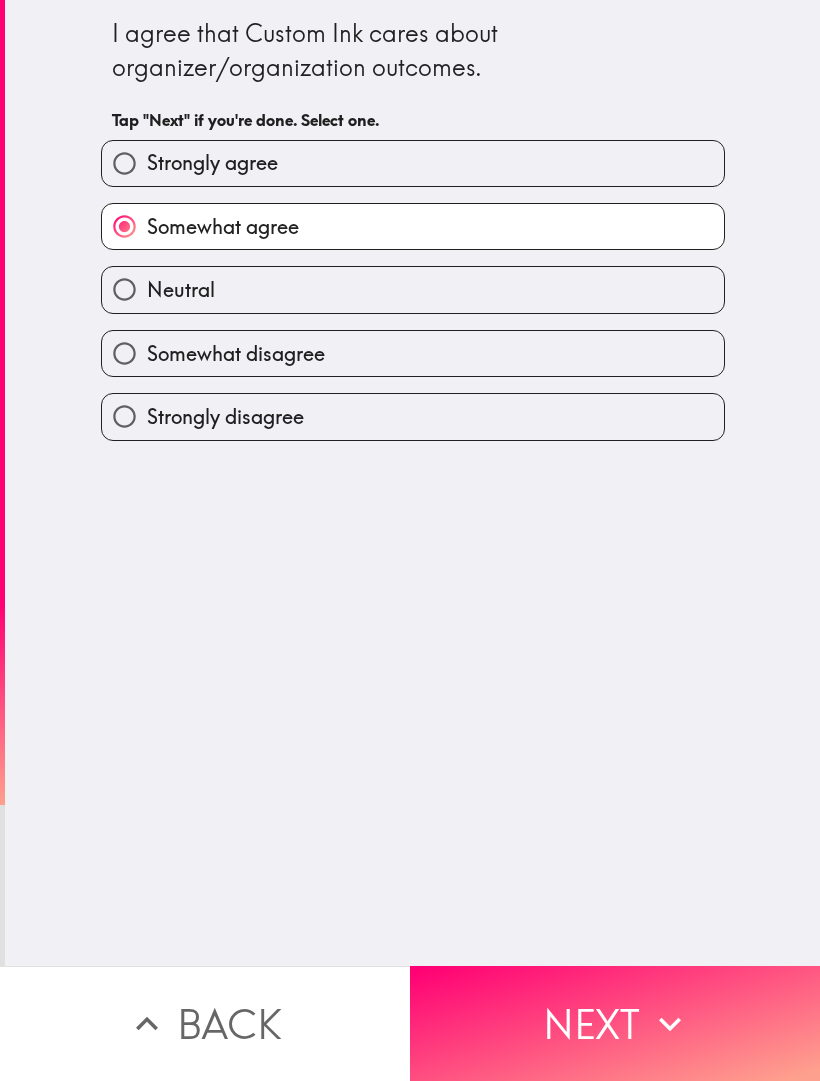 click 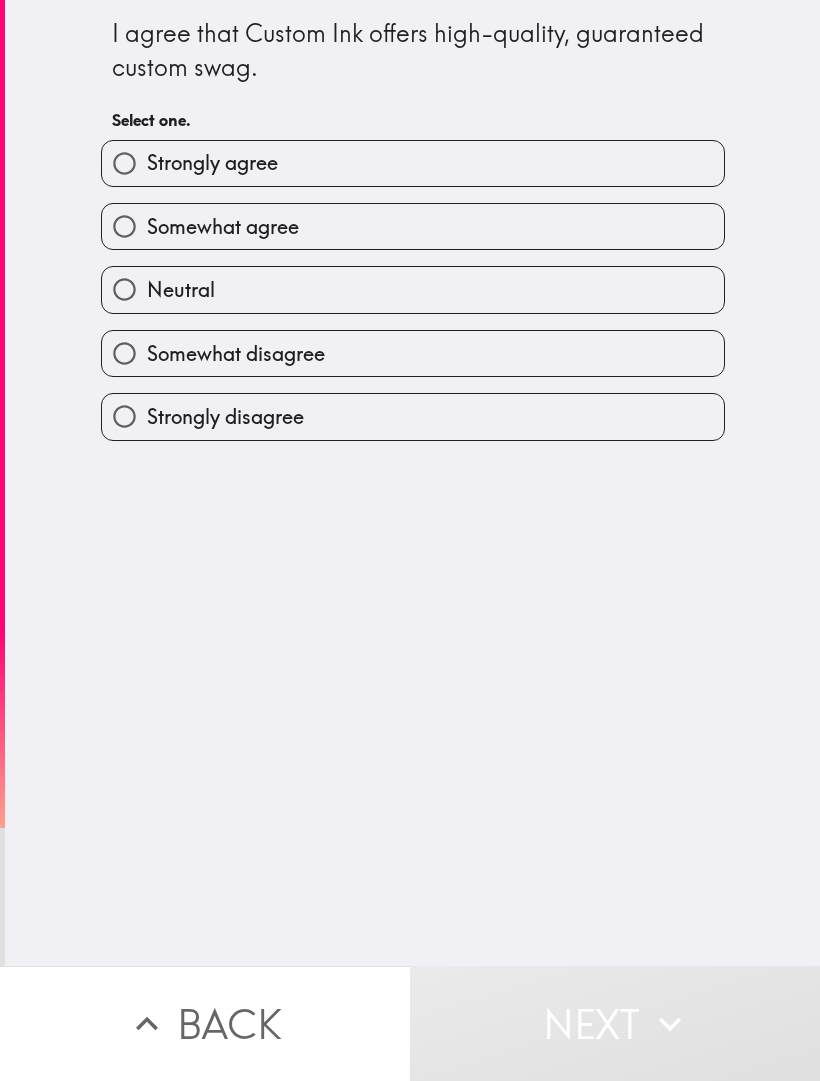 click on "Somewhat agree" at bounding box center [413, 226] 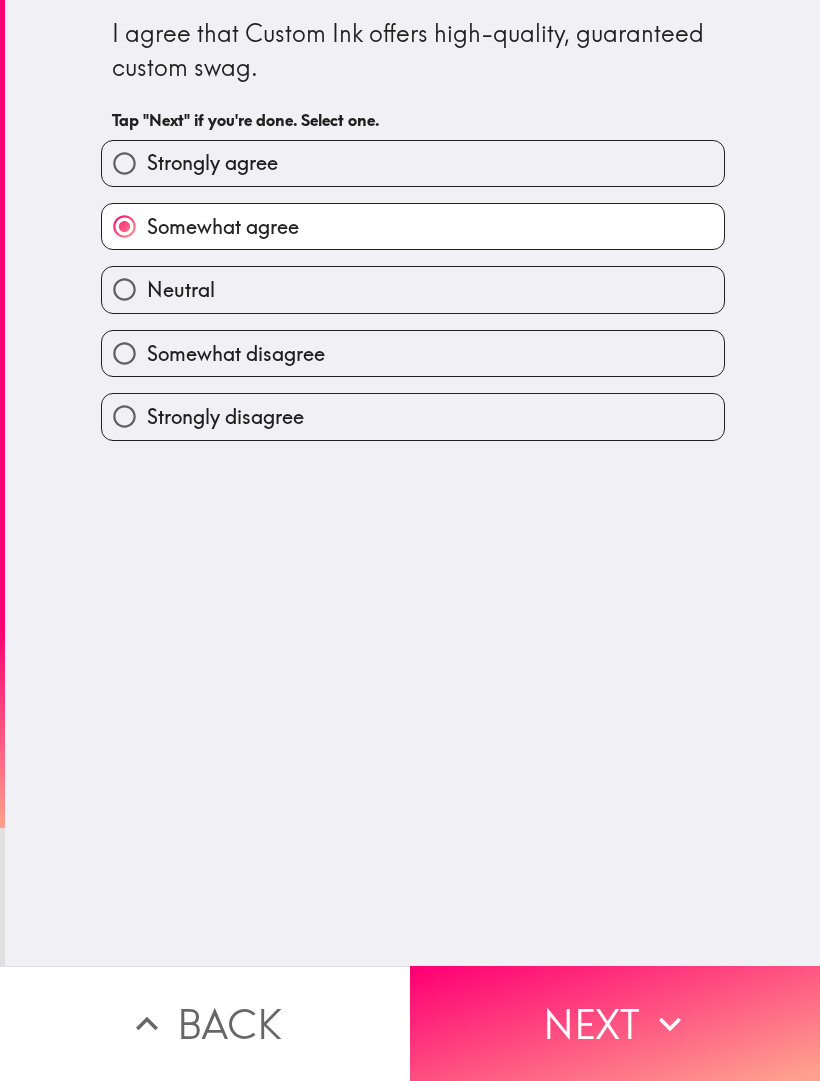 click 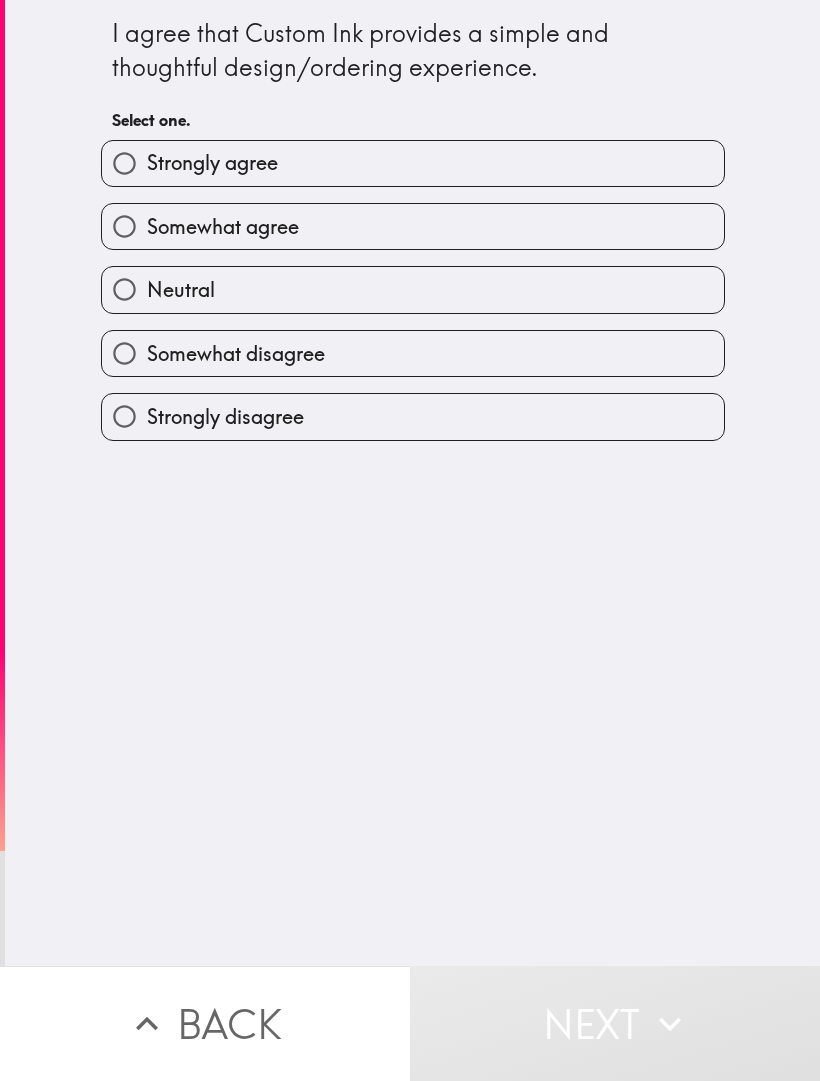 click on "Neutral" at bounding box center (413, 289) 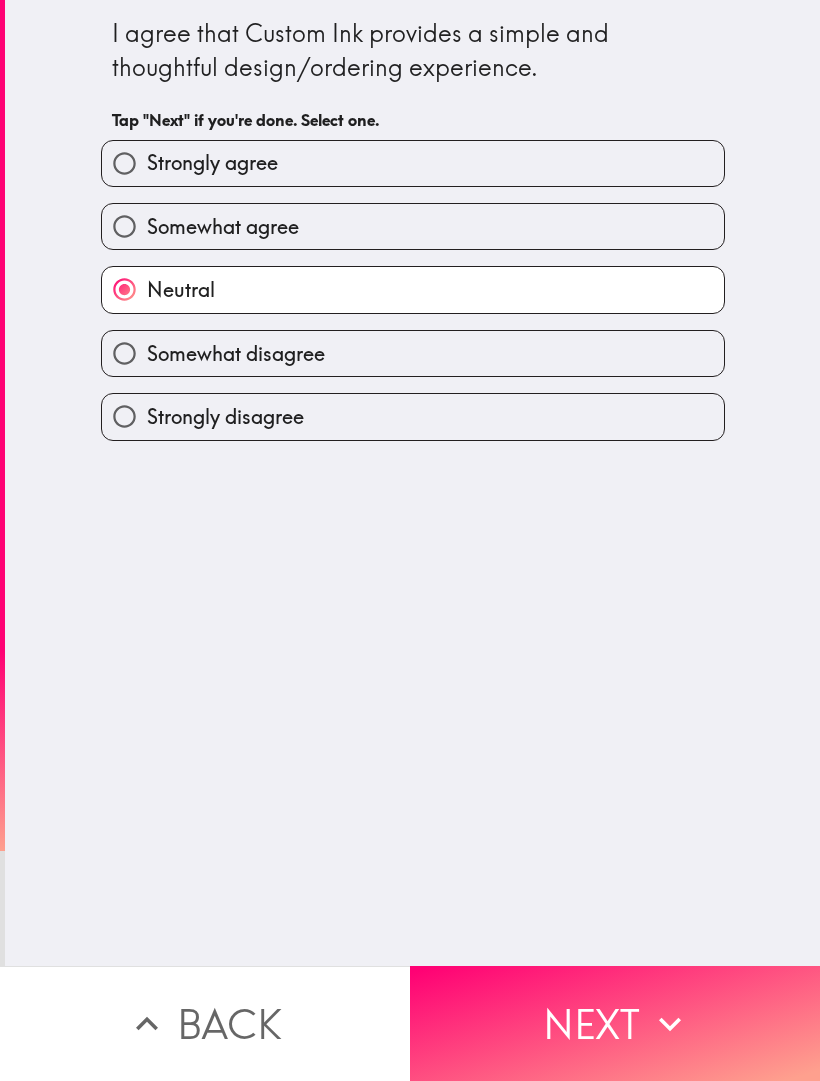 click on "Next" at bounding box center [615, 1023] 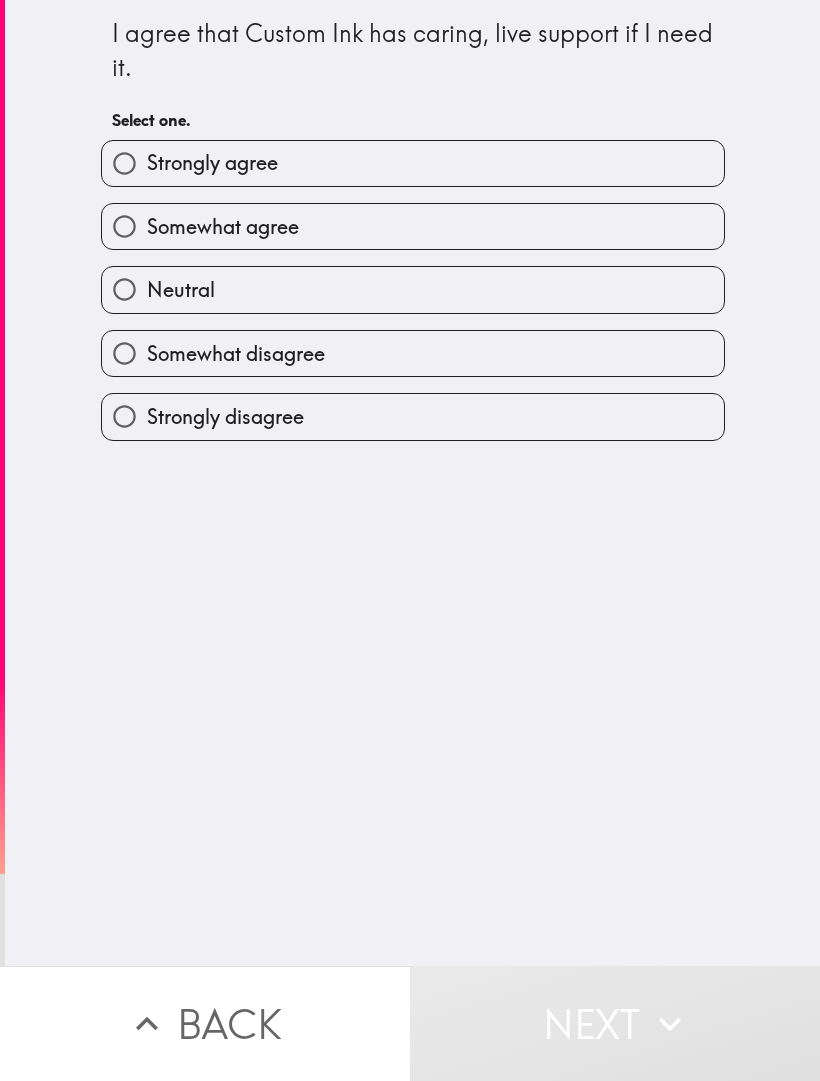 click on "Somewhat agree" at bounding box center (413, 226) 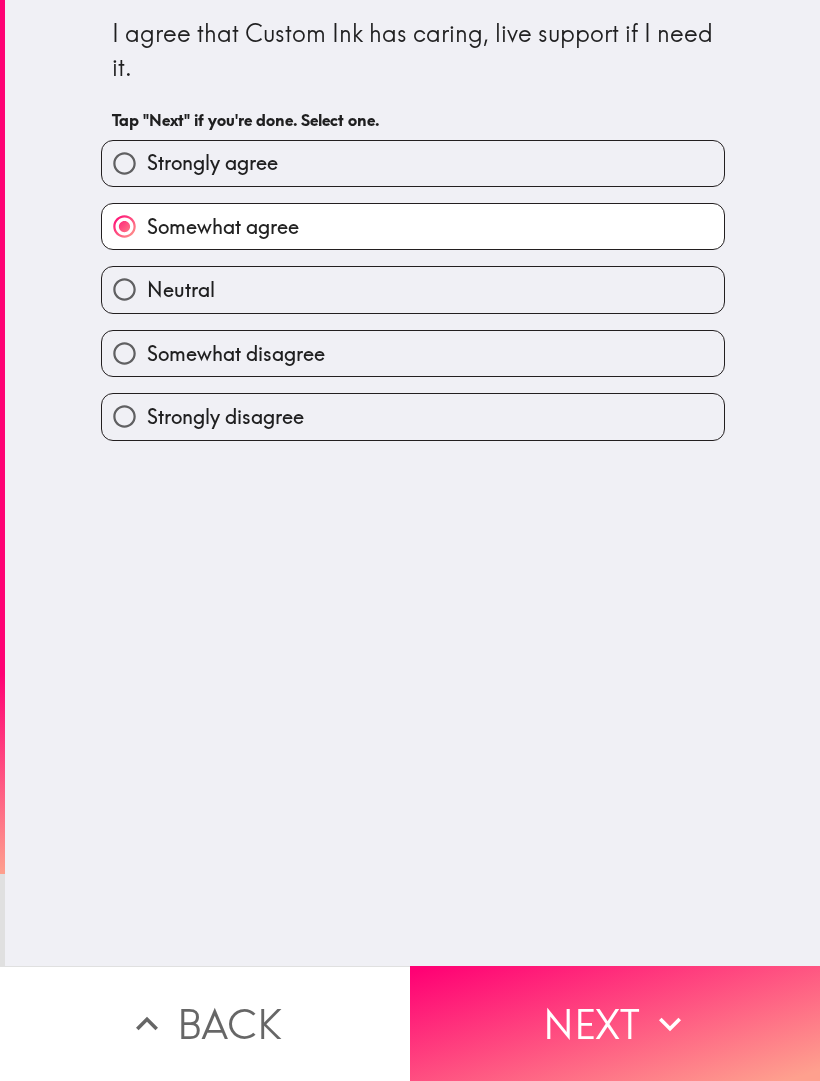 click 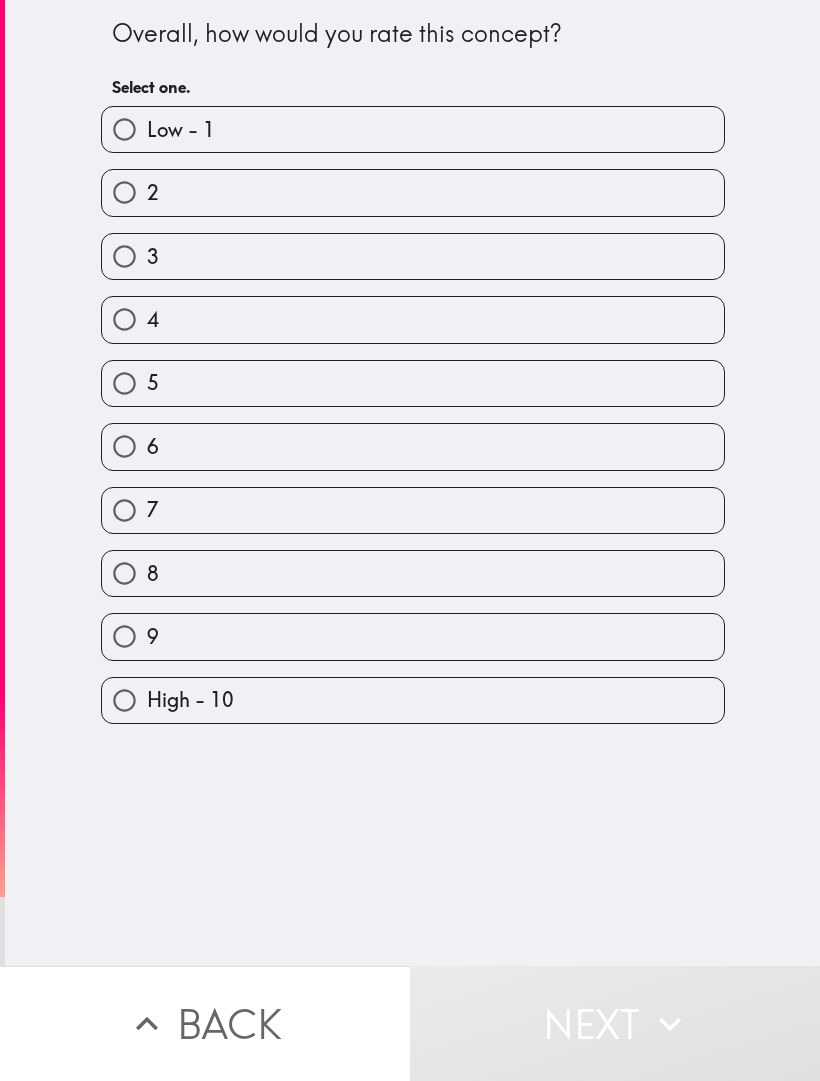 click on "3" at bounding box center (413, 256) 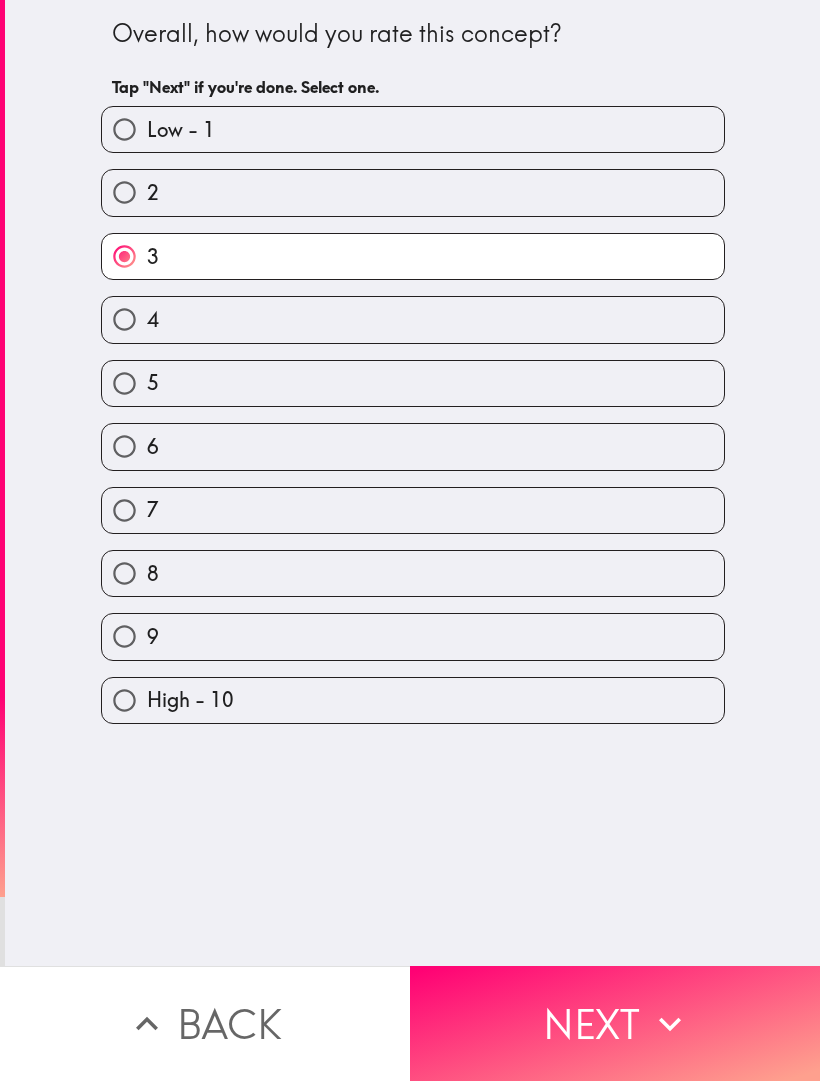 click 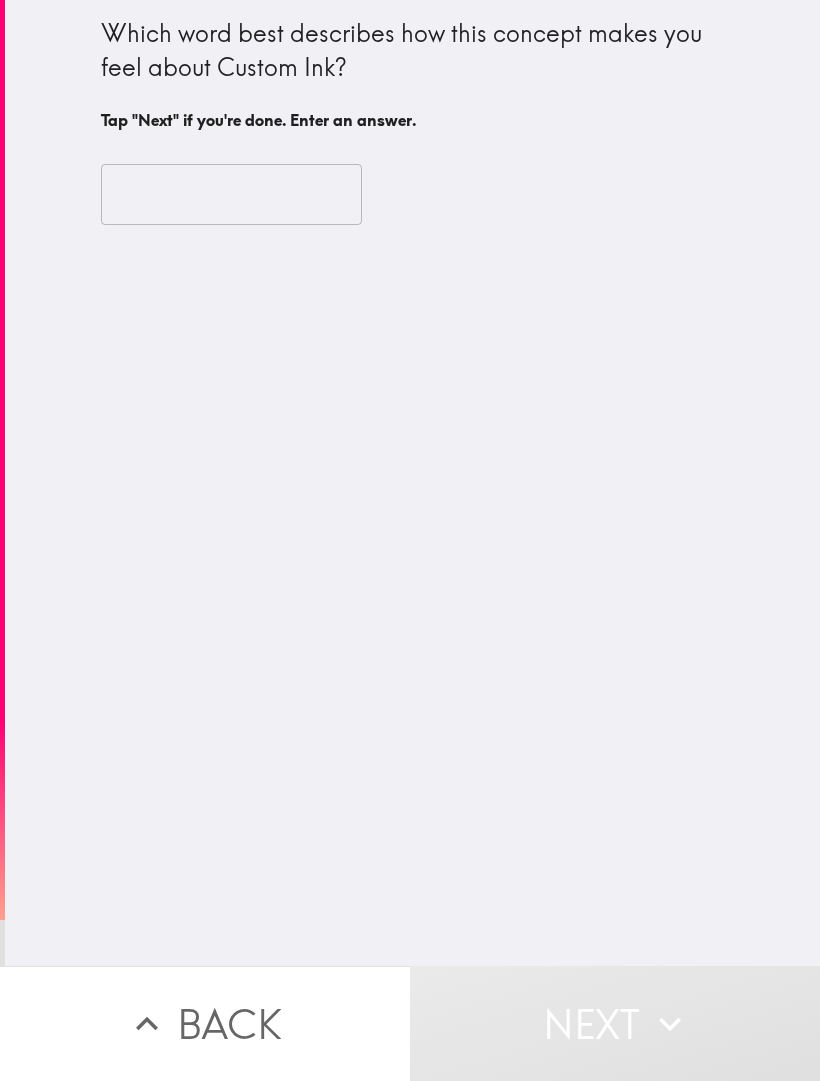 click at bounding box center [231, 195] 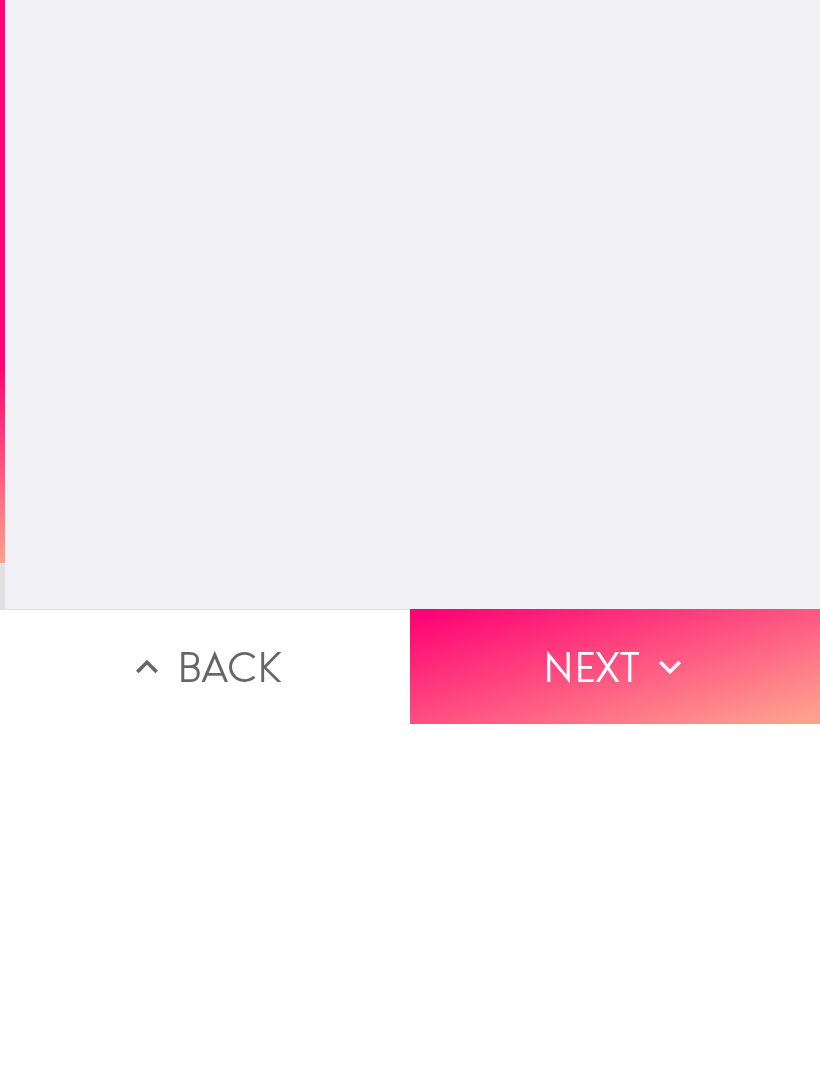 type on "Next" 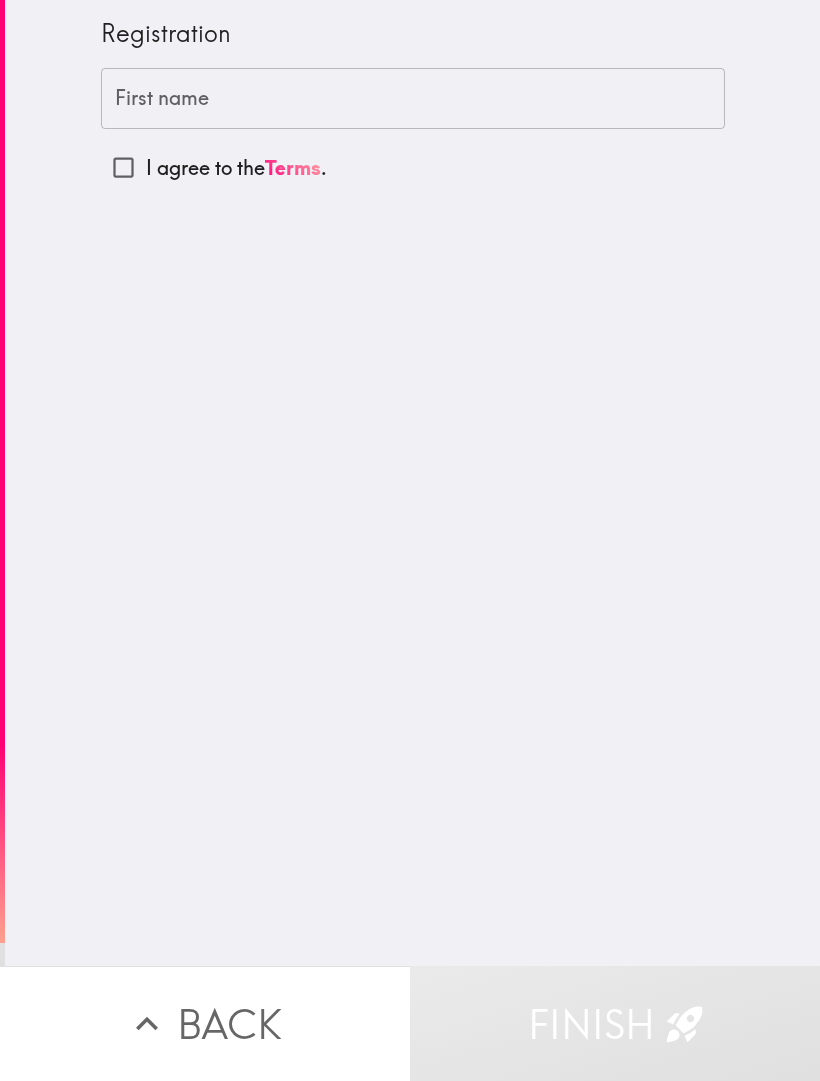 click on "First name" at bounding box center (413, 99) 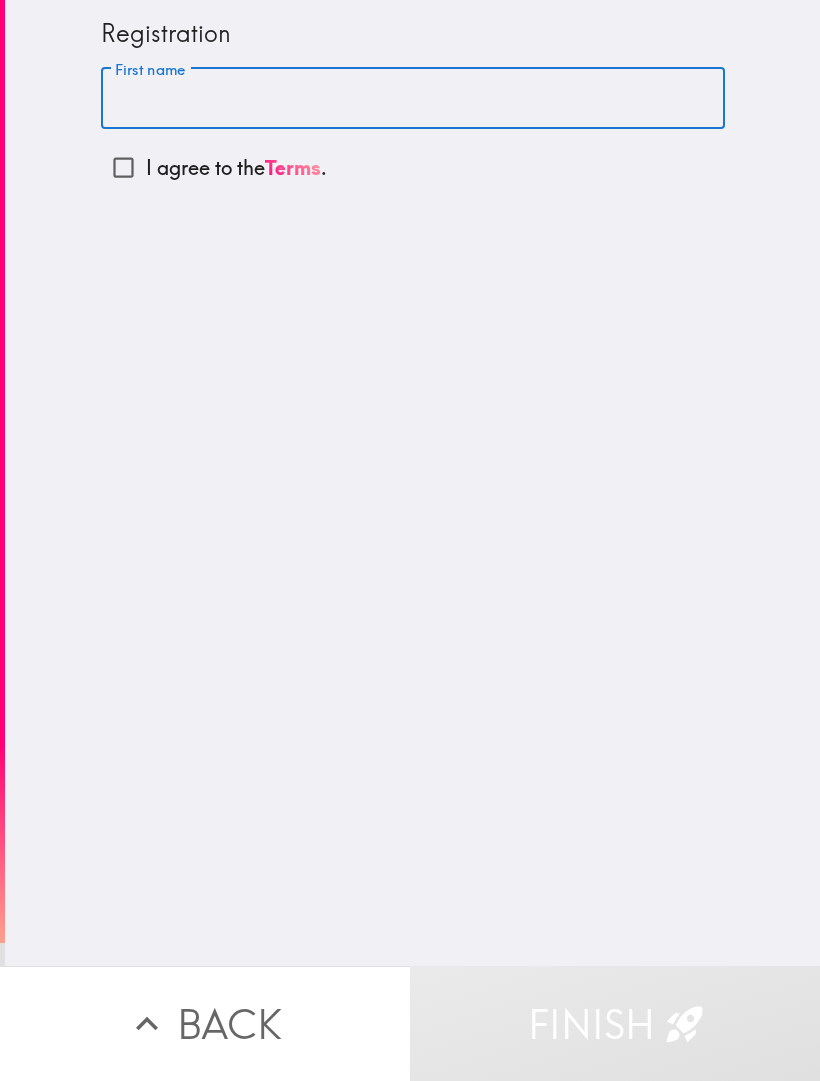 type on "H" 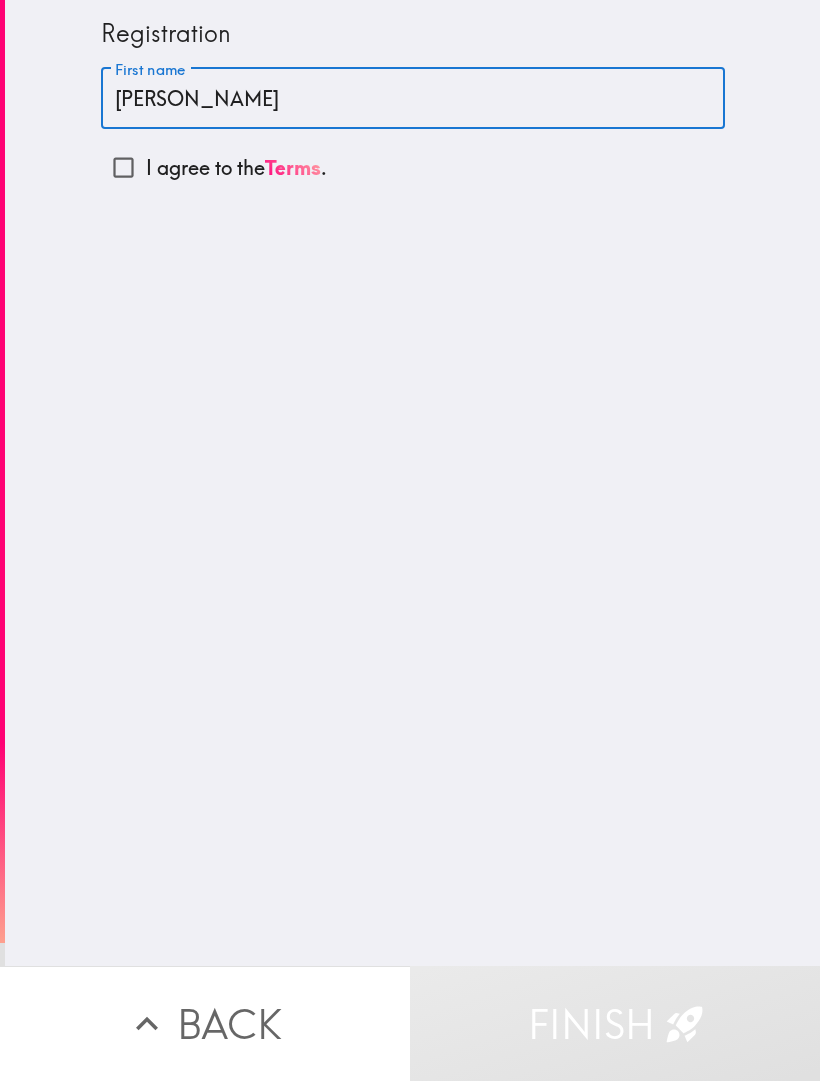 scroll, scrollTop: 0, scrollLeft: 0, axis: both 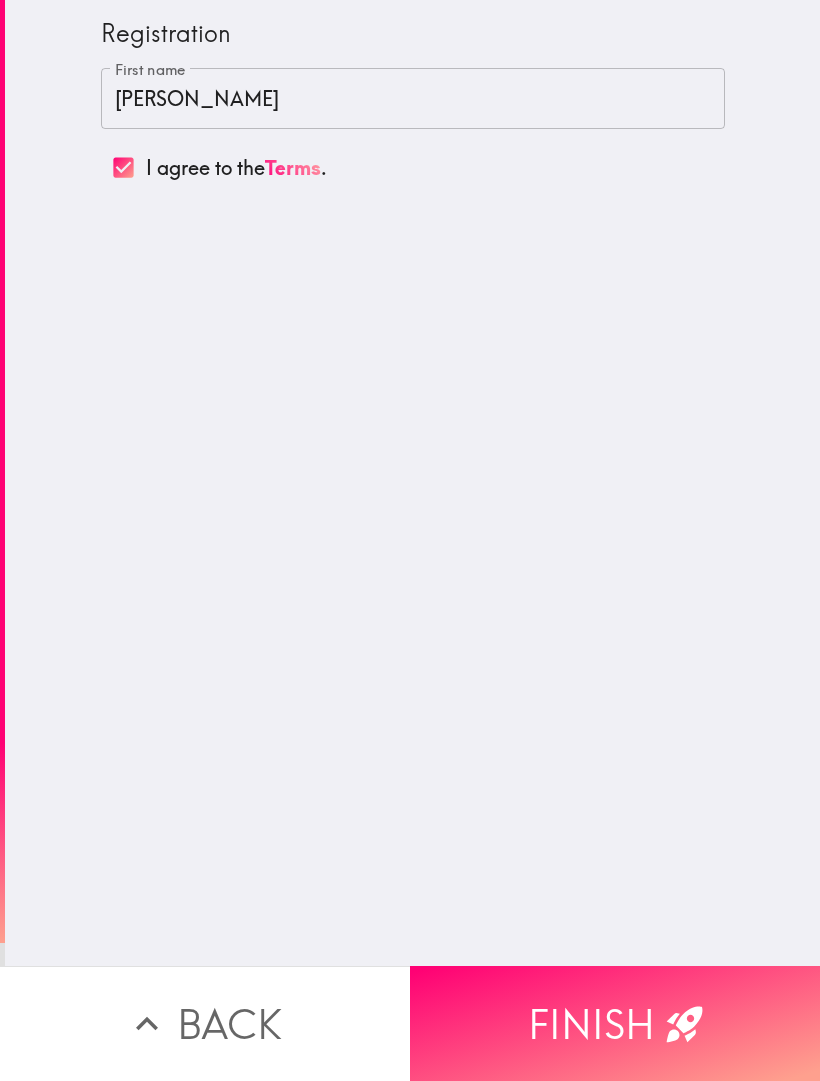 click on "Finish" at bounding box center [615, 1023] 